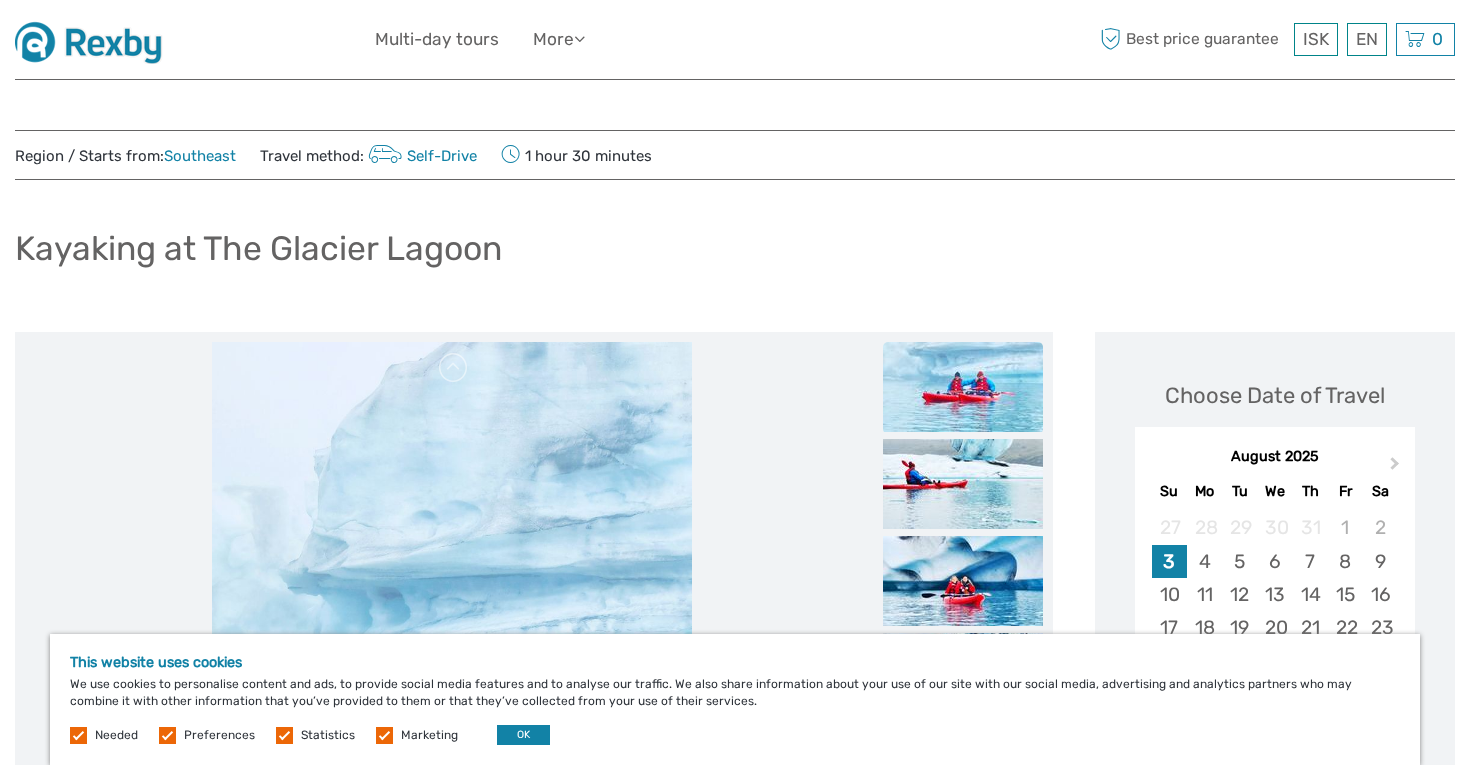 scroll, scrollTop: 0, scrollLeft: 0, axis: both 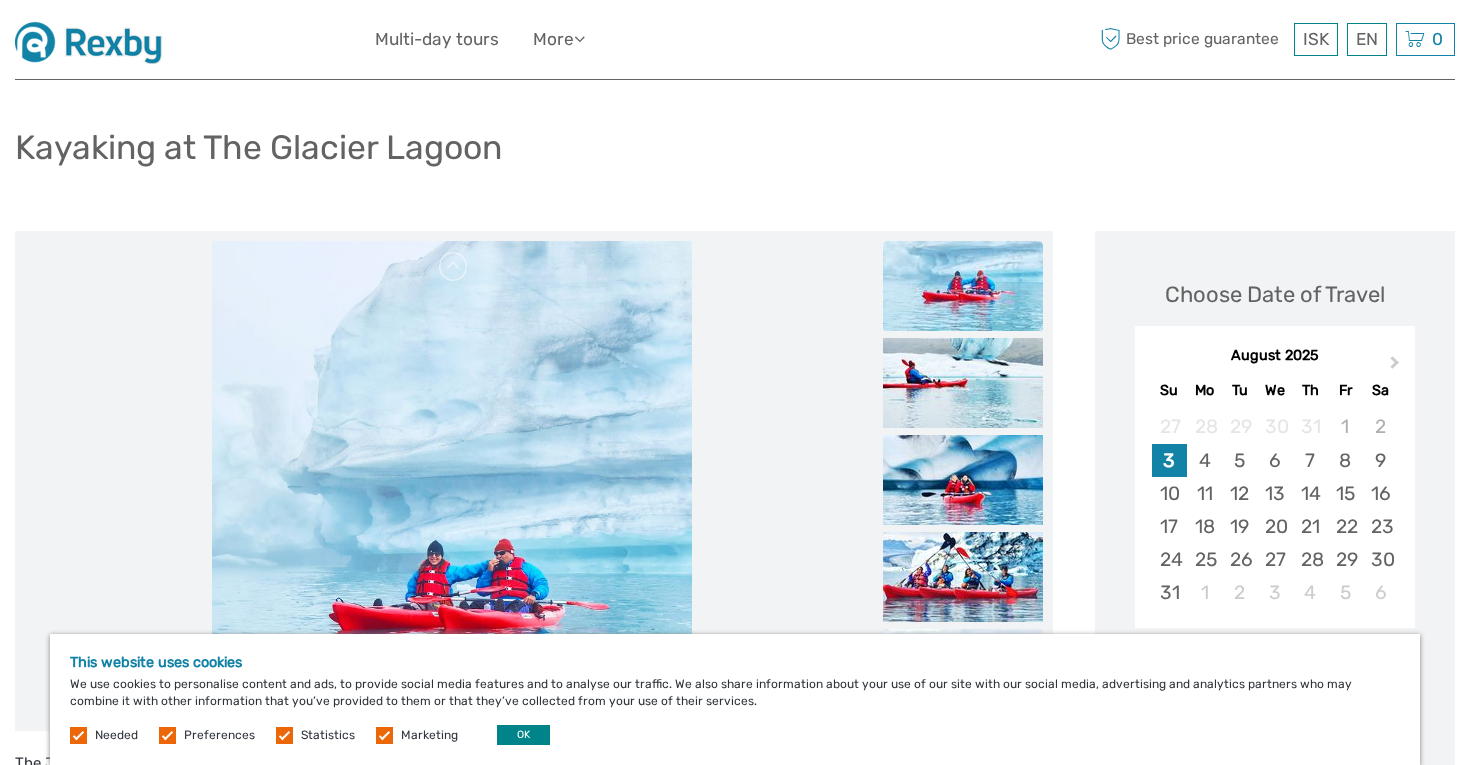 click on "OK" at bounding box center (523, 735) 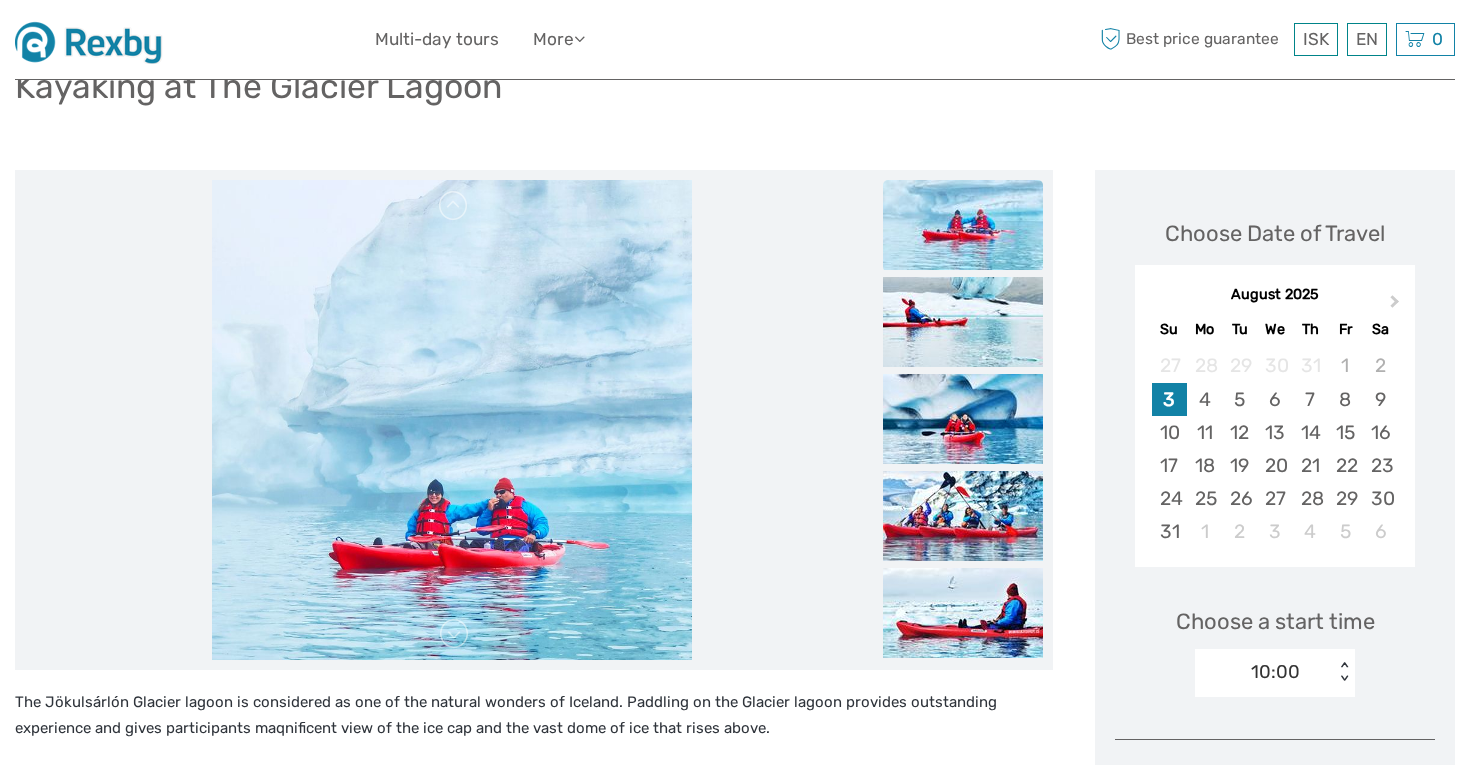 scroll, scrollTop: 181, scrollLeft: 0, axis: vertical 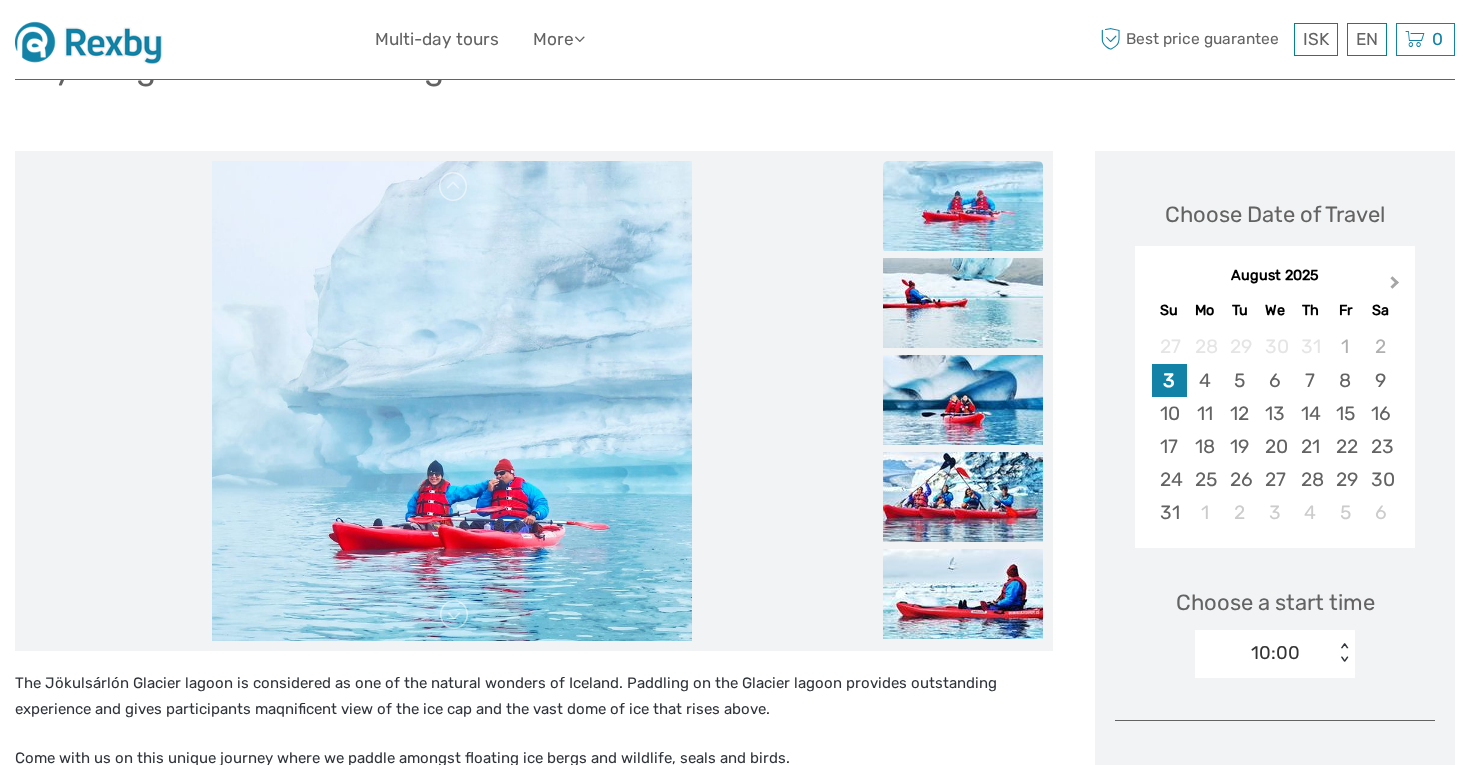 click on "Next Month" at bounding box center [1397, 287] 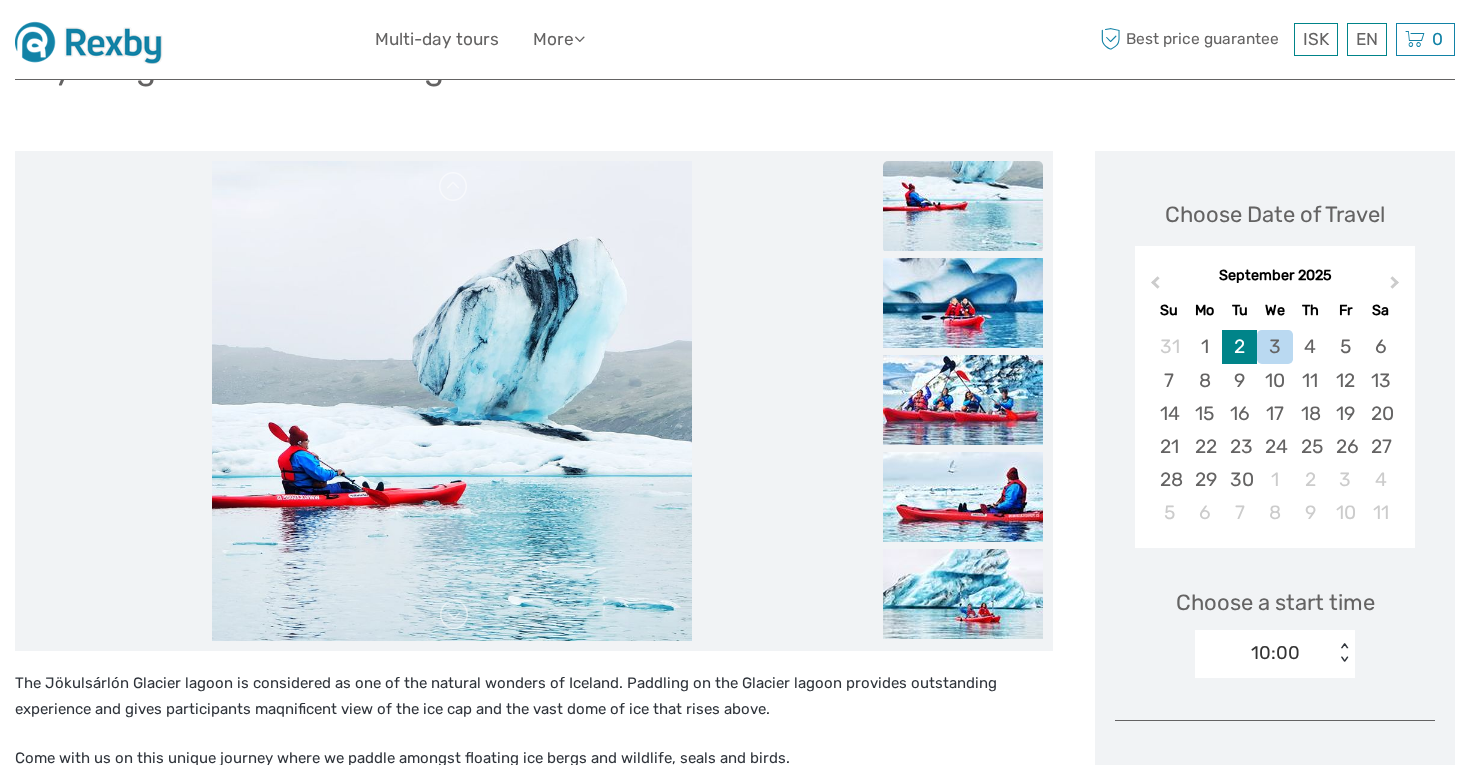click on "2" at bounding box center [1239, 346] 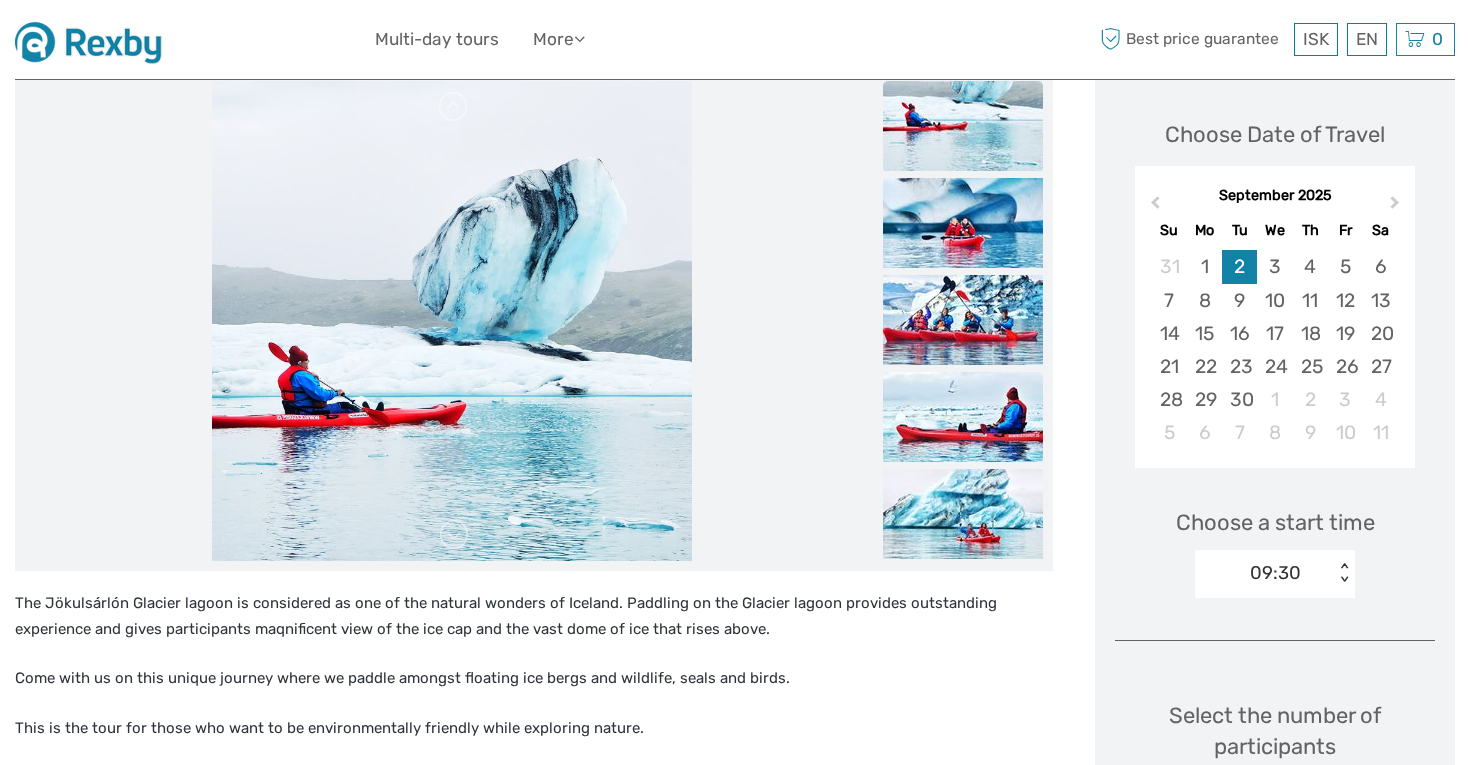 scroll, scrollTop: 270, scrollLeft: 0, axis: vertical 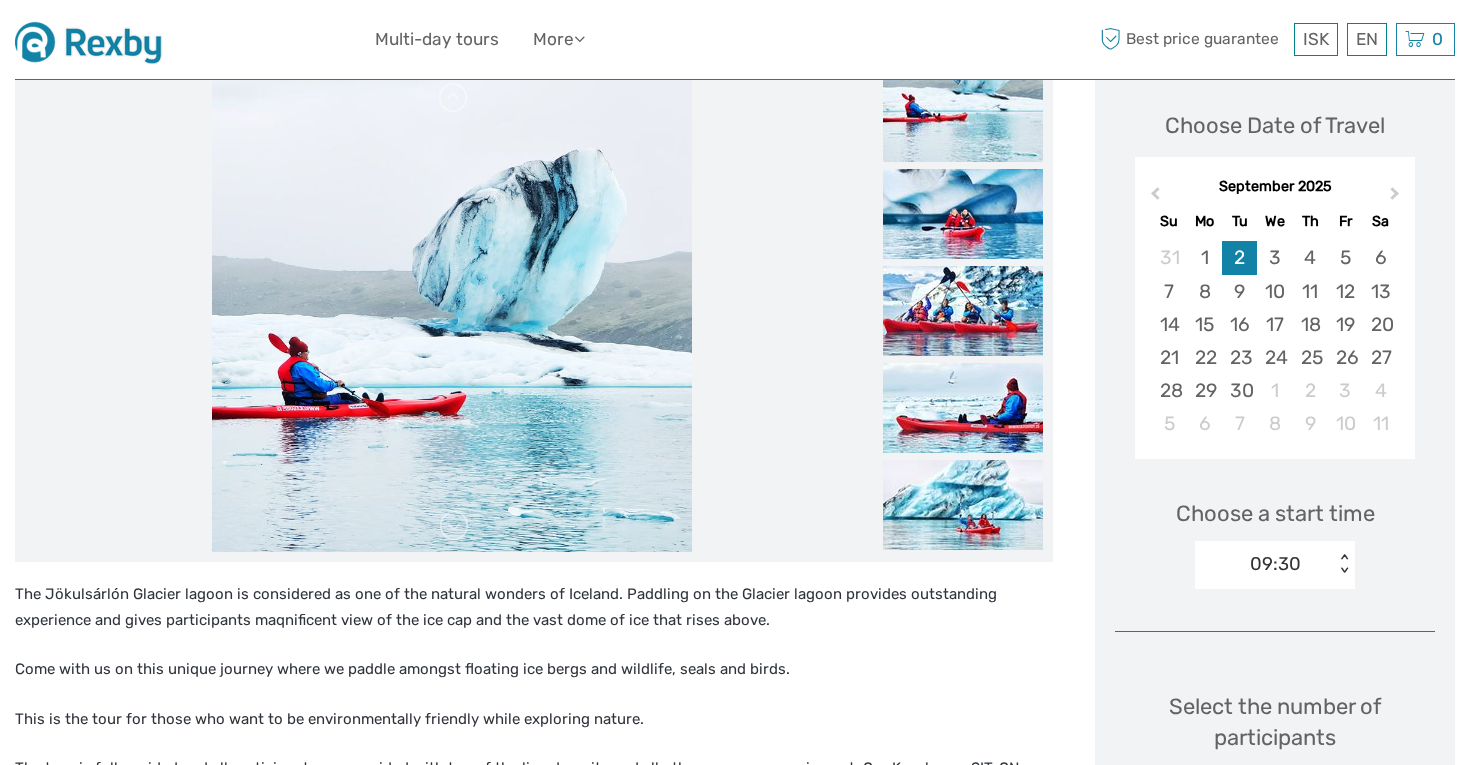 click on "09:30" at bounding box center (1275, 564) 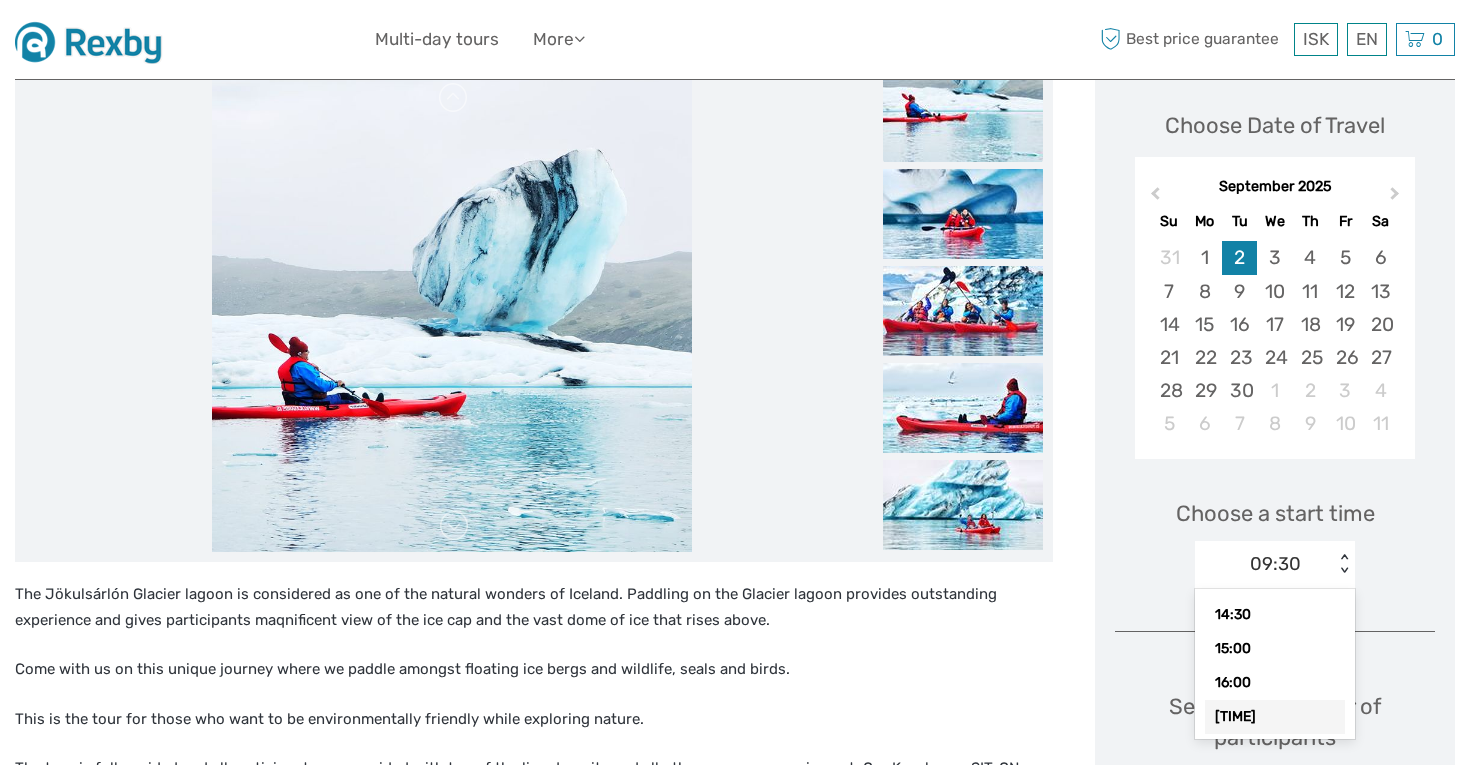 scroll, scrollTop: 180, scrollLeft: 0, axis: vertical 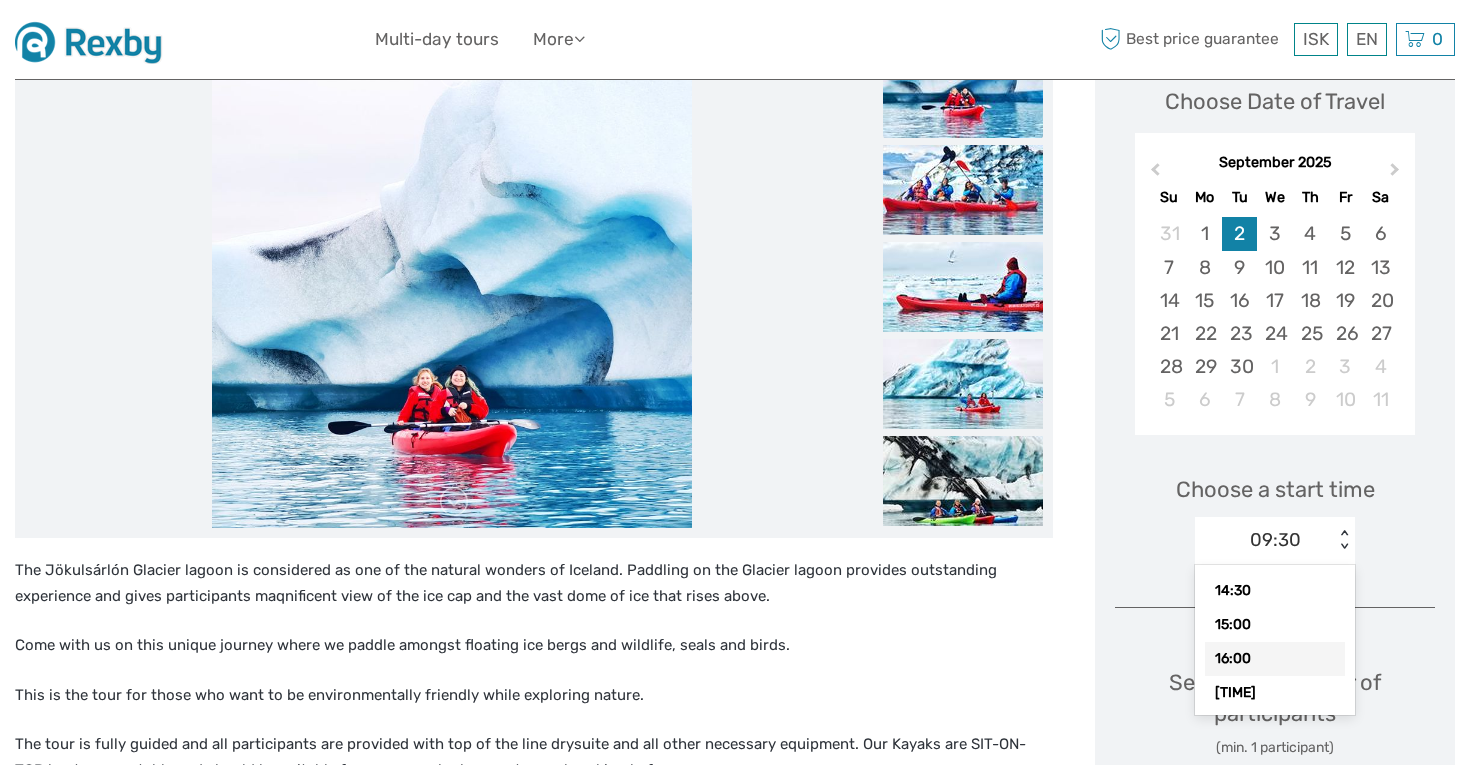 click on "The Jökulsárlón Glacier lagoon is considered as one of the natural wonders of Iceland. Paddling on the Glacier lagoon provides outstanding experience and gives participants maqnificent view of the ice cap and the vast dome of ice that rises above." at bounding box center (534, 583) 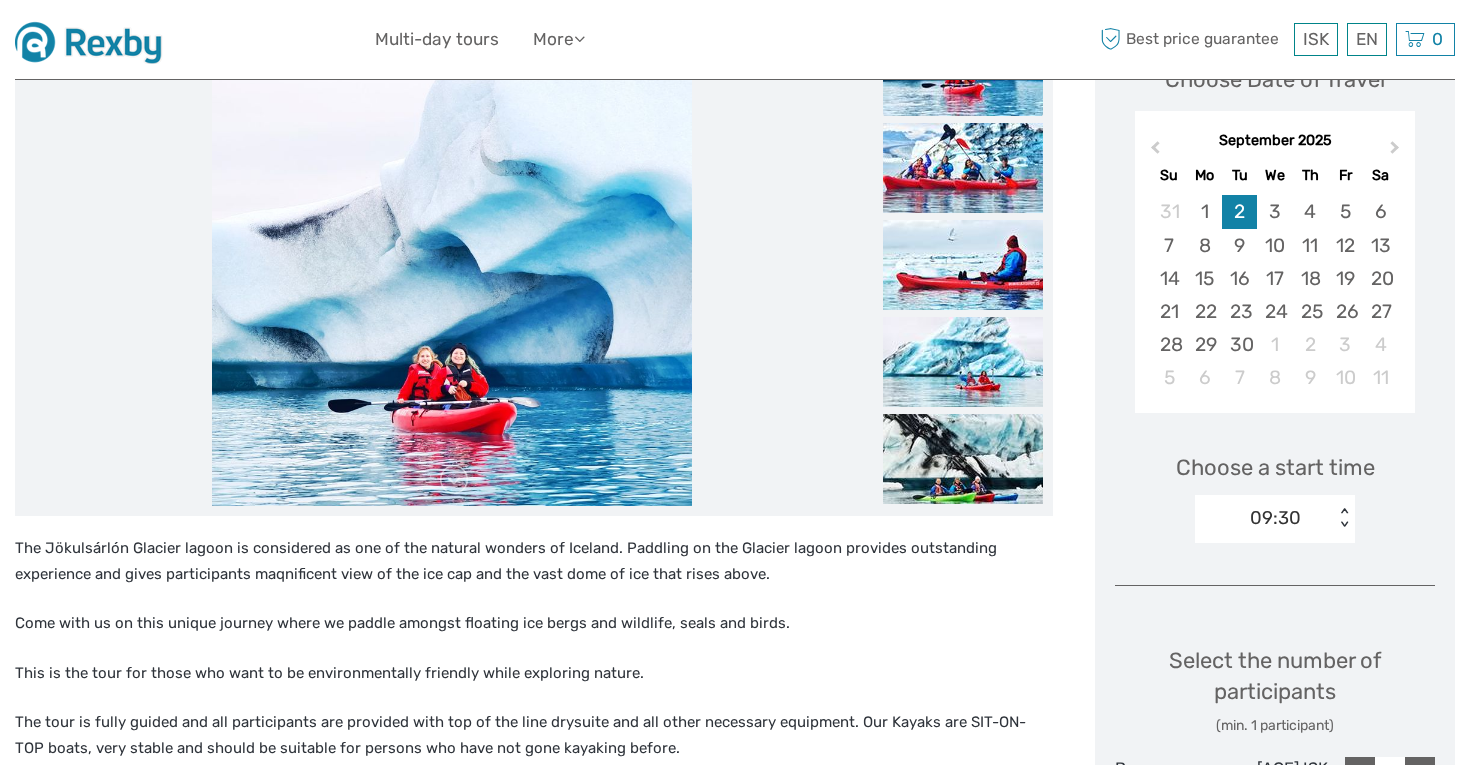scroll, scrollTop: 317, scrollLeft: 0, axis: vertical 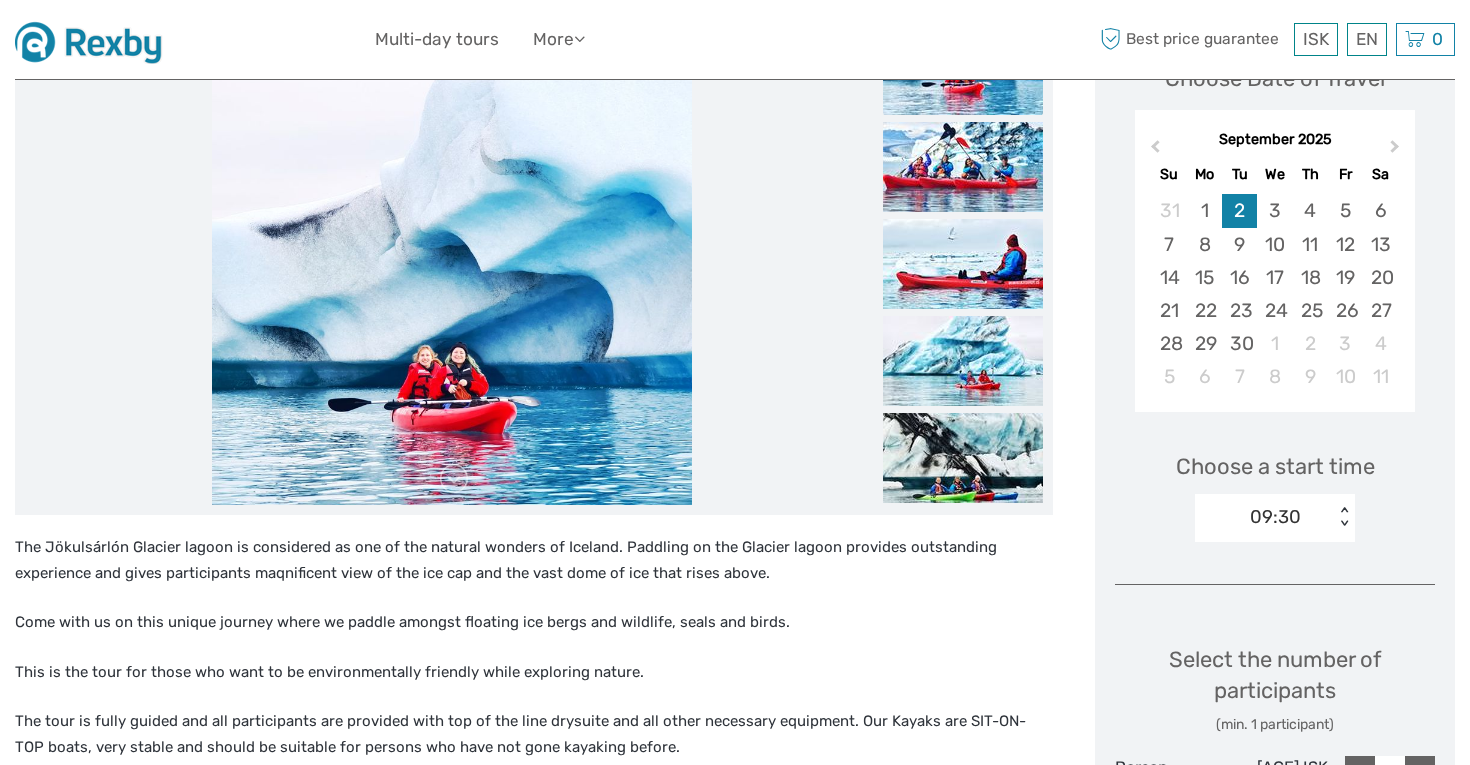 click on "[TIME] < >" at bounding box center [1275, 518] 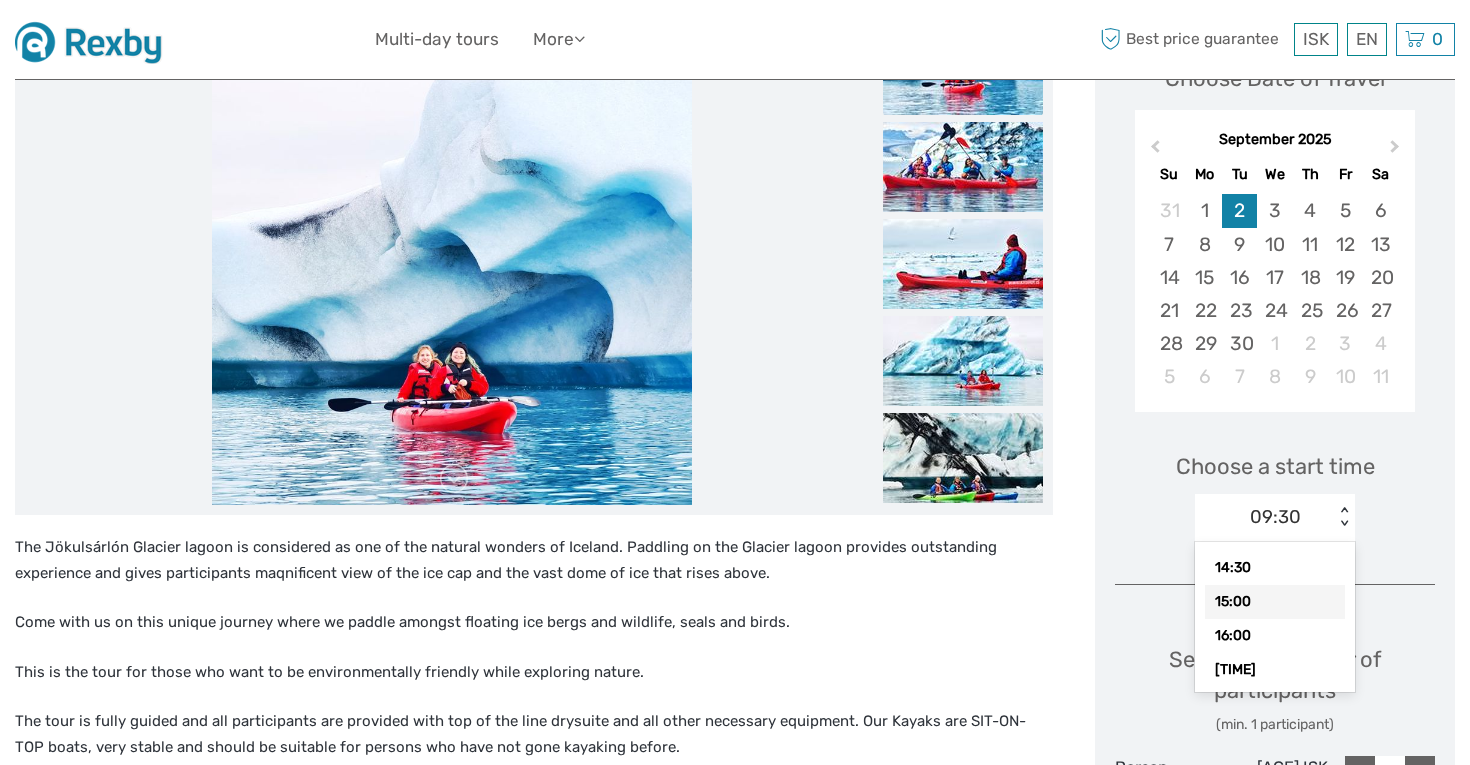 scroll, scrollTop: 180, scrollLeft: 0, axis: vertical 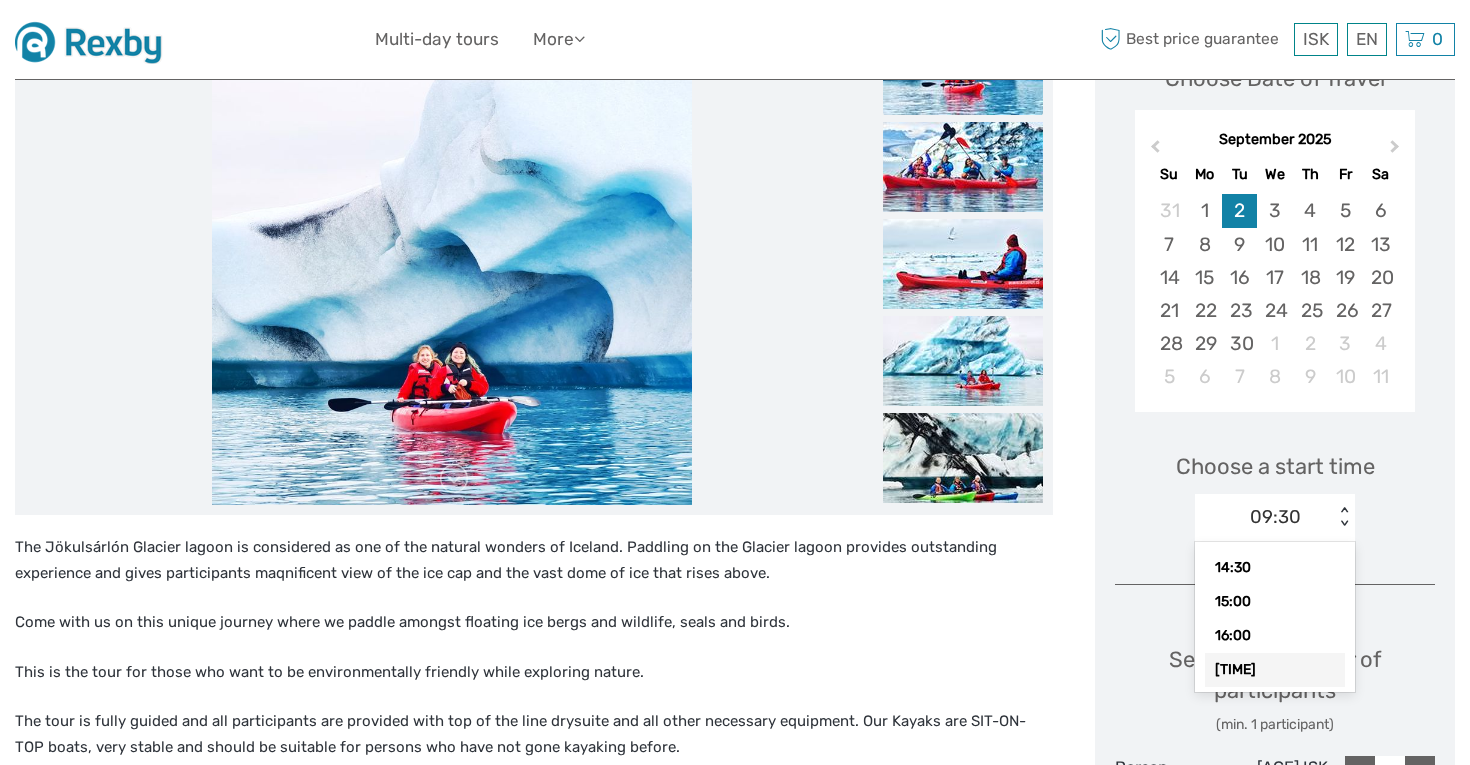 click on "[TIME]" at bounding box center (1275, 670) 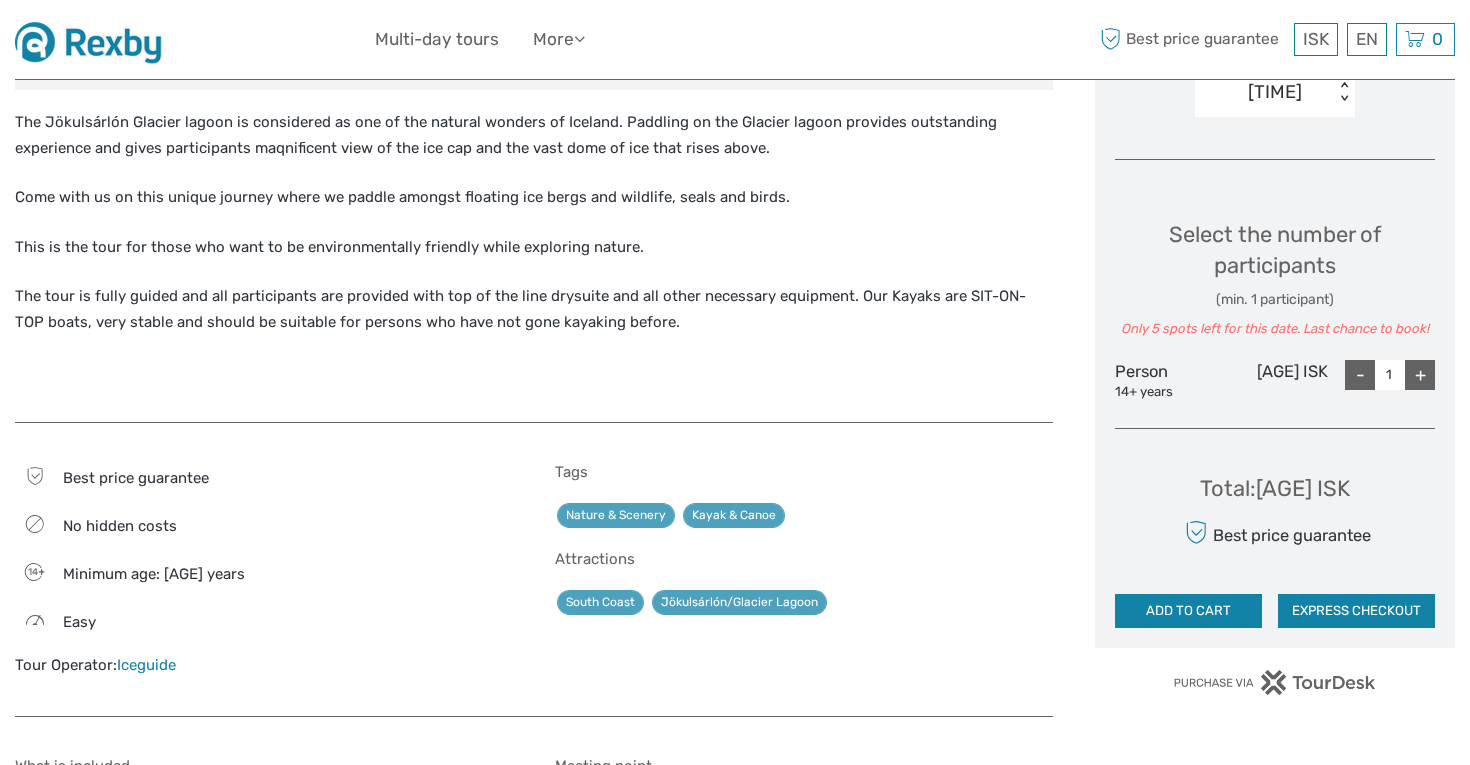 scroll, scrollTop: 750, scrollLeft: 0, axis: vertical 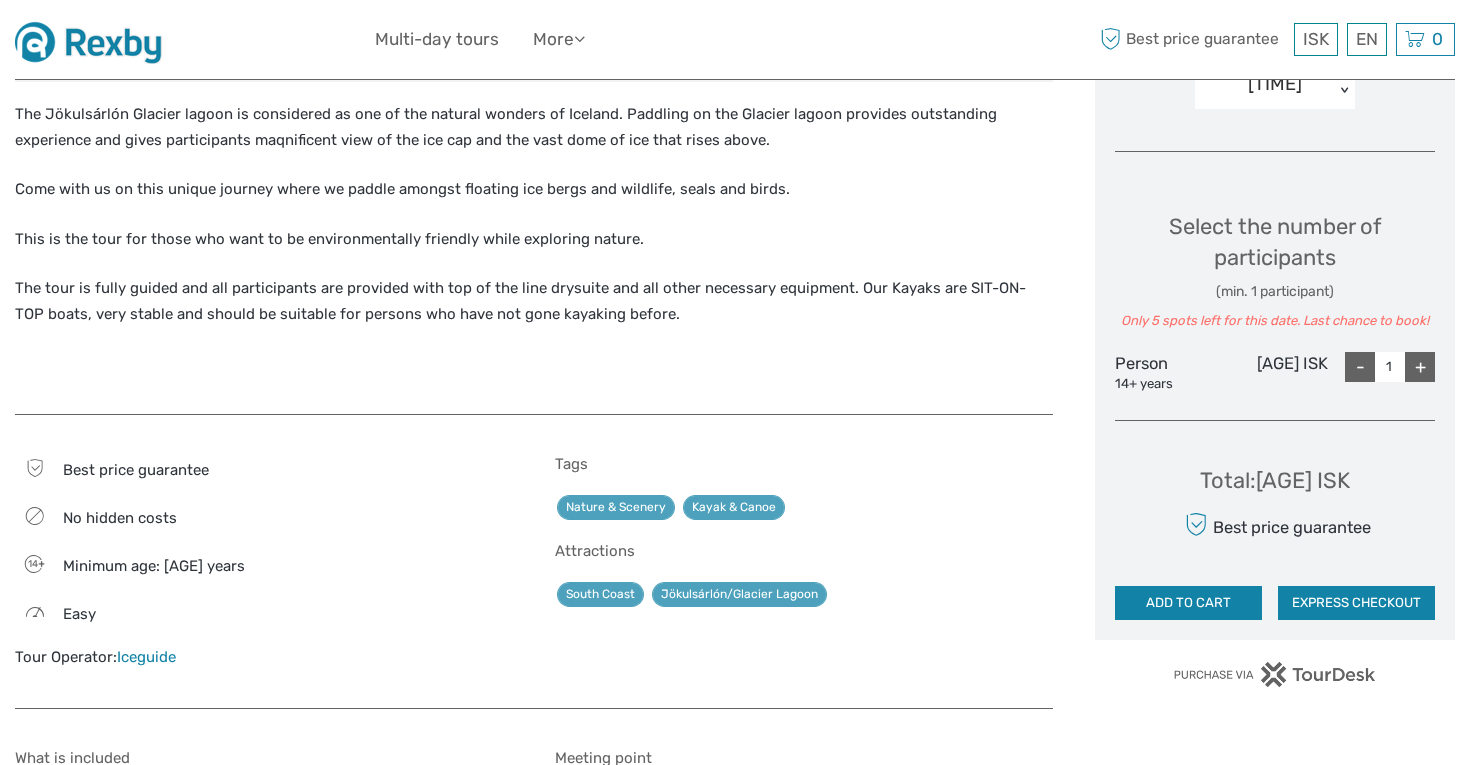 click on "Best price guarantee" at bounding box center (136, 470) 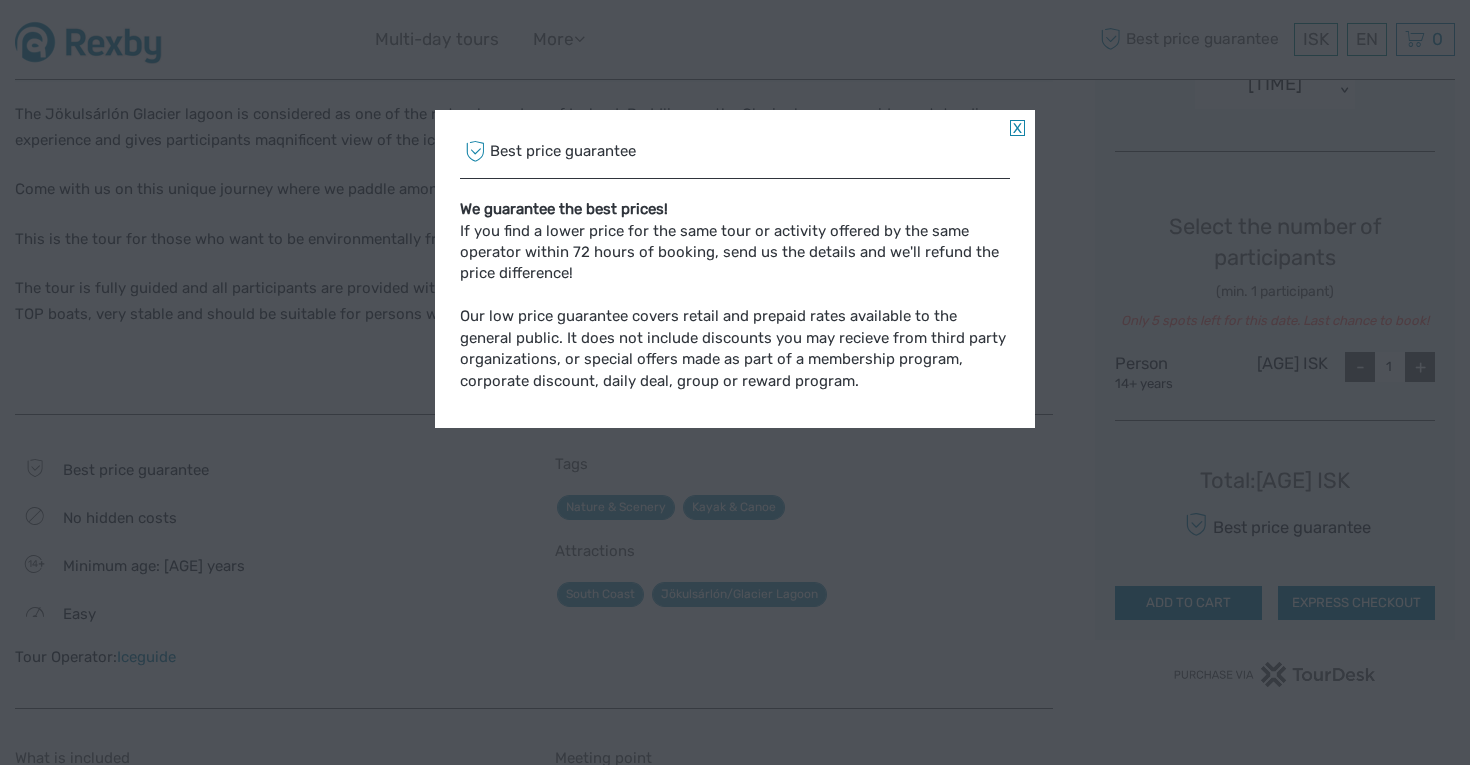 click on "Best price guarantee
We guarantee the best prices!
If you find a lower price for the same tour or activity offered by the same operator within 72 hours of booking, send us the details and we'll refund the price difference! Our low price guarantee covers retail and prepaid rates available to the general public. It does not include discounts you may recieve from third party organizations, or special offers made as part of a membership program, corporate discount, group or reward program." at bounding box center [735, 382] 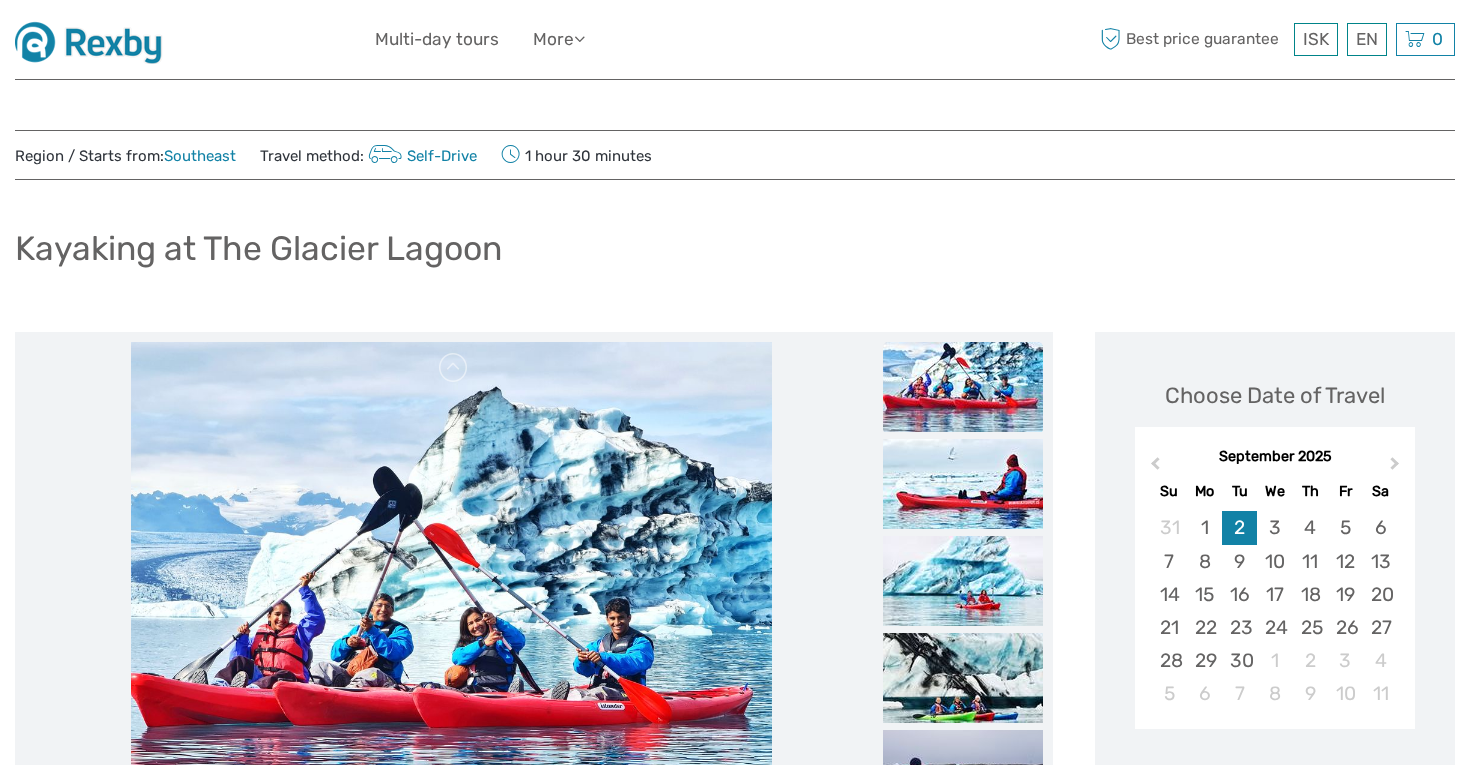scroll, scrollTop: 1, scrollLeft: 0, axis: vertical 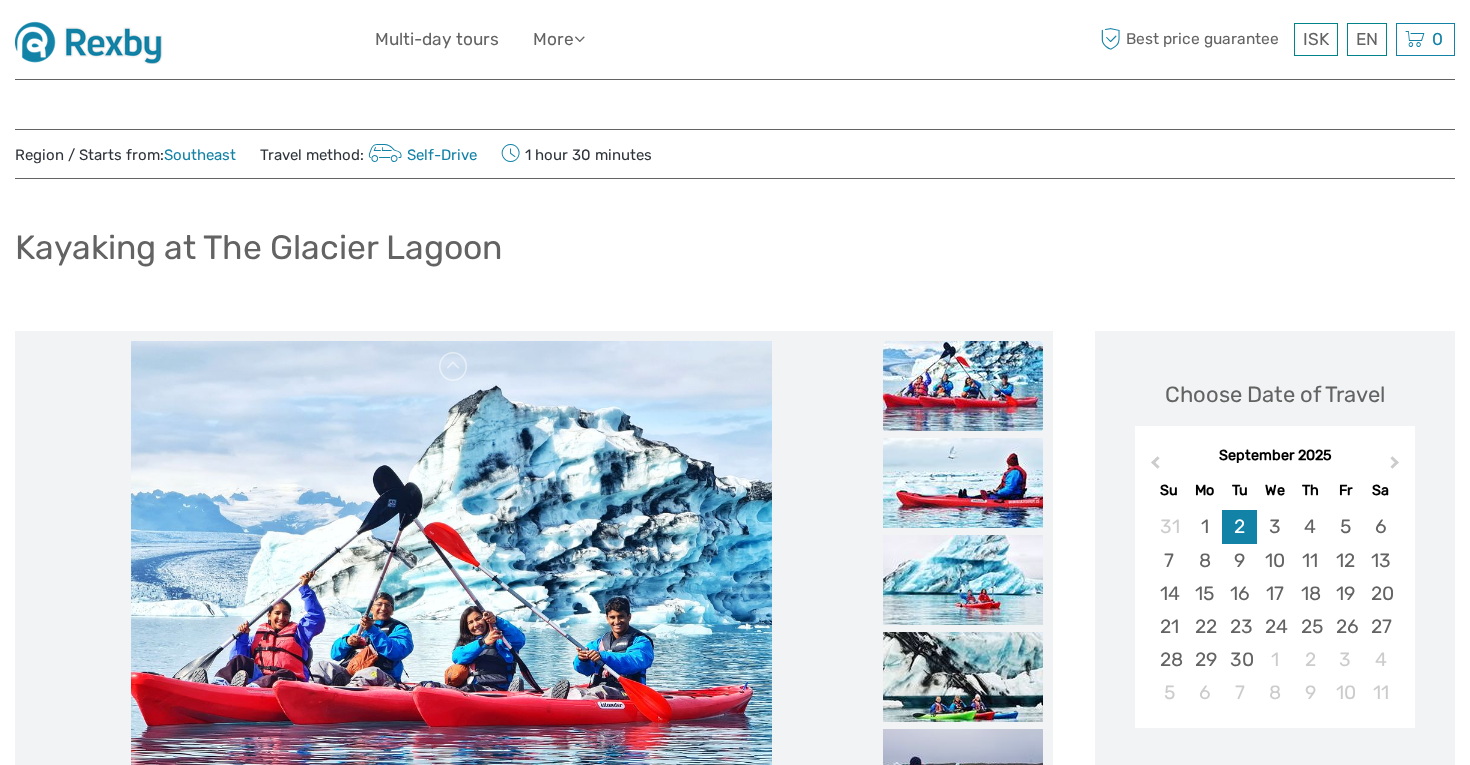 click on "1 hour 30 minutes" at bounding box center [576, 154] 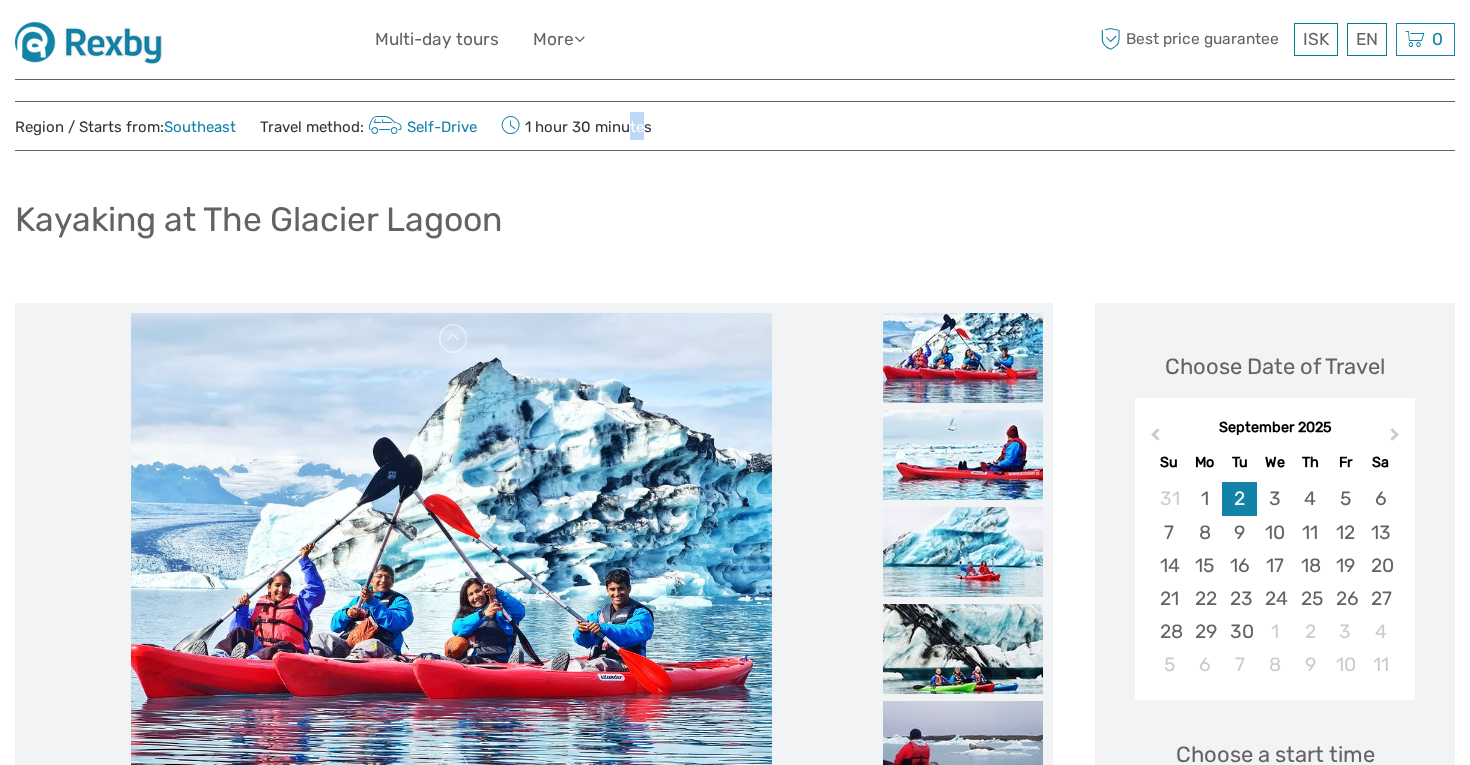 scroll, scrollTop: 30, scrollLeft: 0, axis: vertical 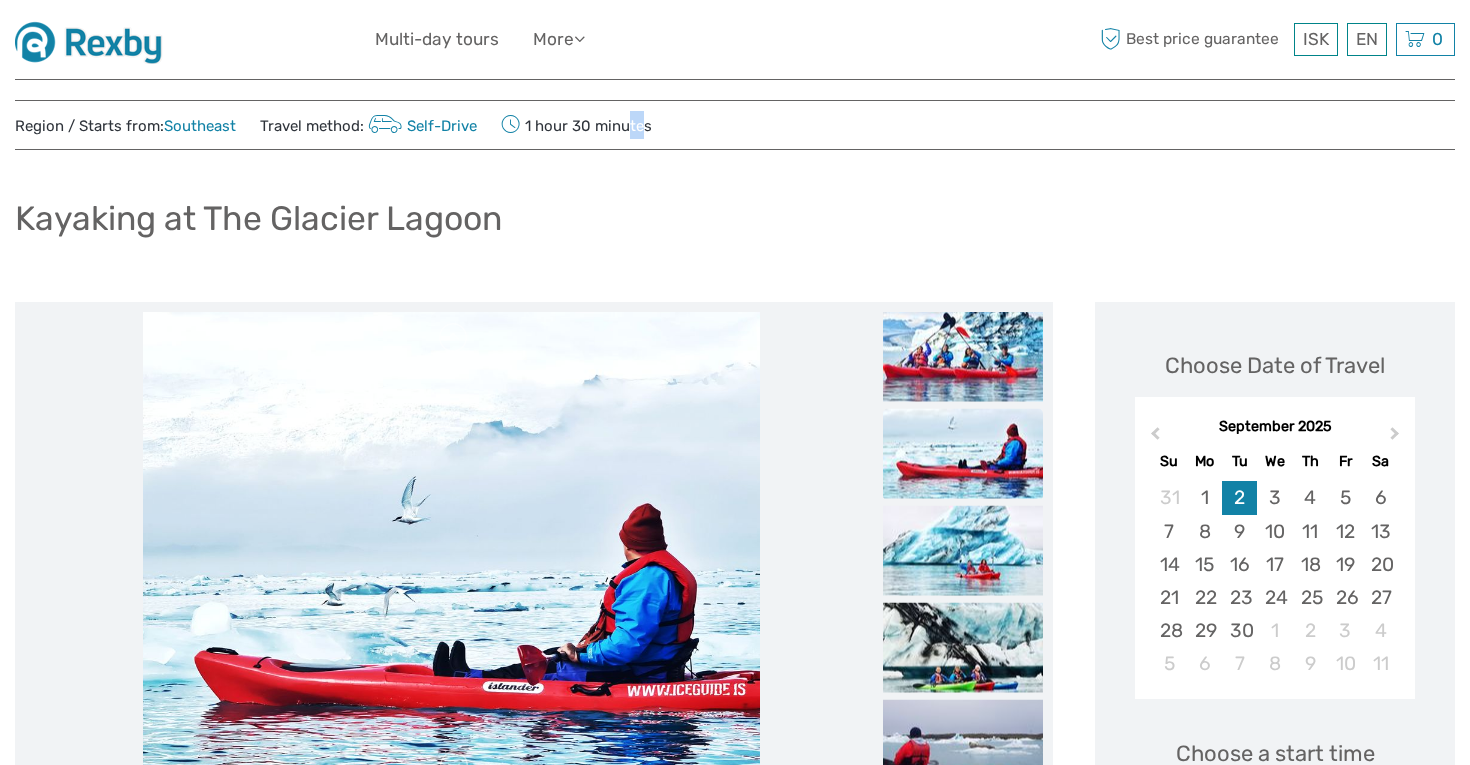 click on "1 hour 30 minutes" at bounding box center (576, 125) 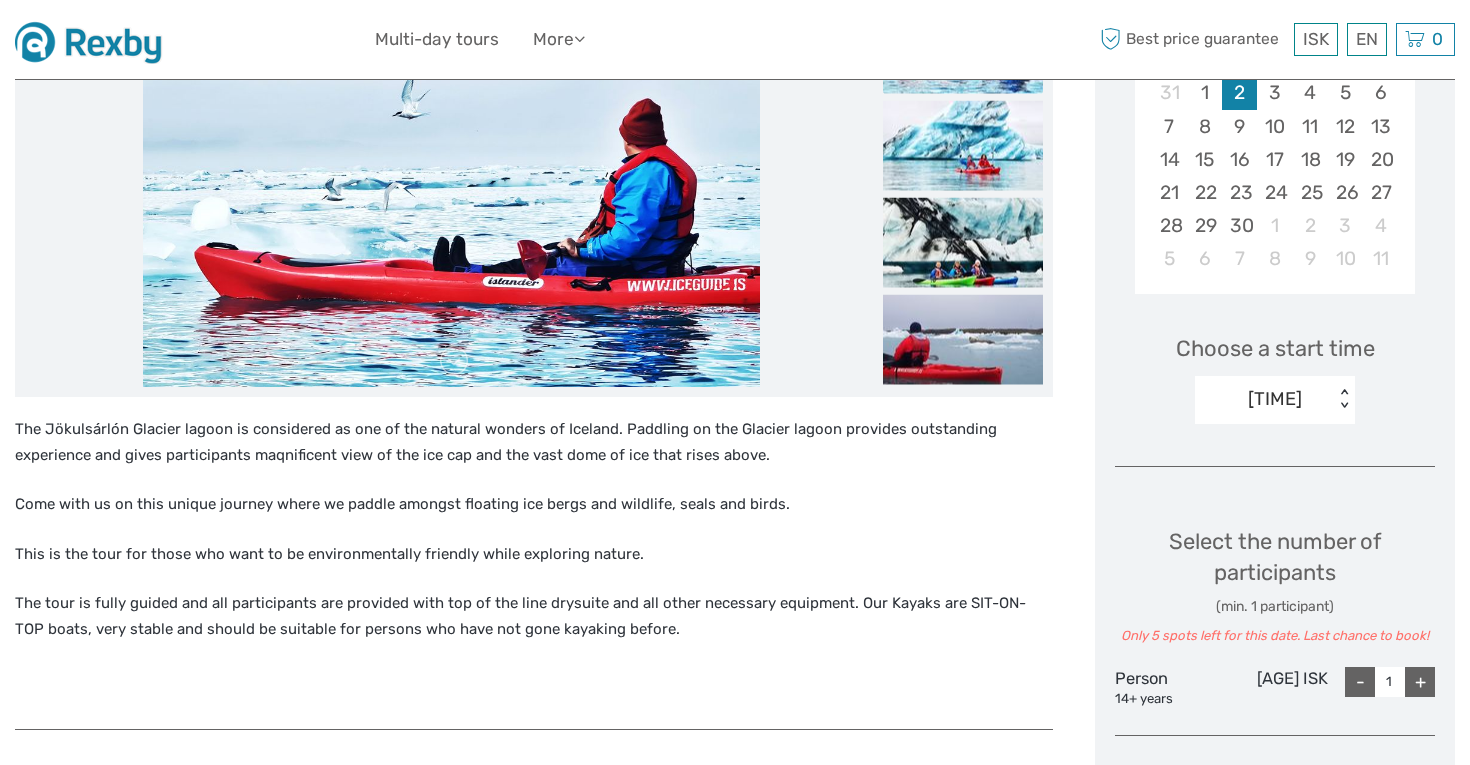 scroll, scrollTop: 439, scrollLeft: 0, axis: vertical 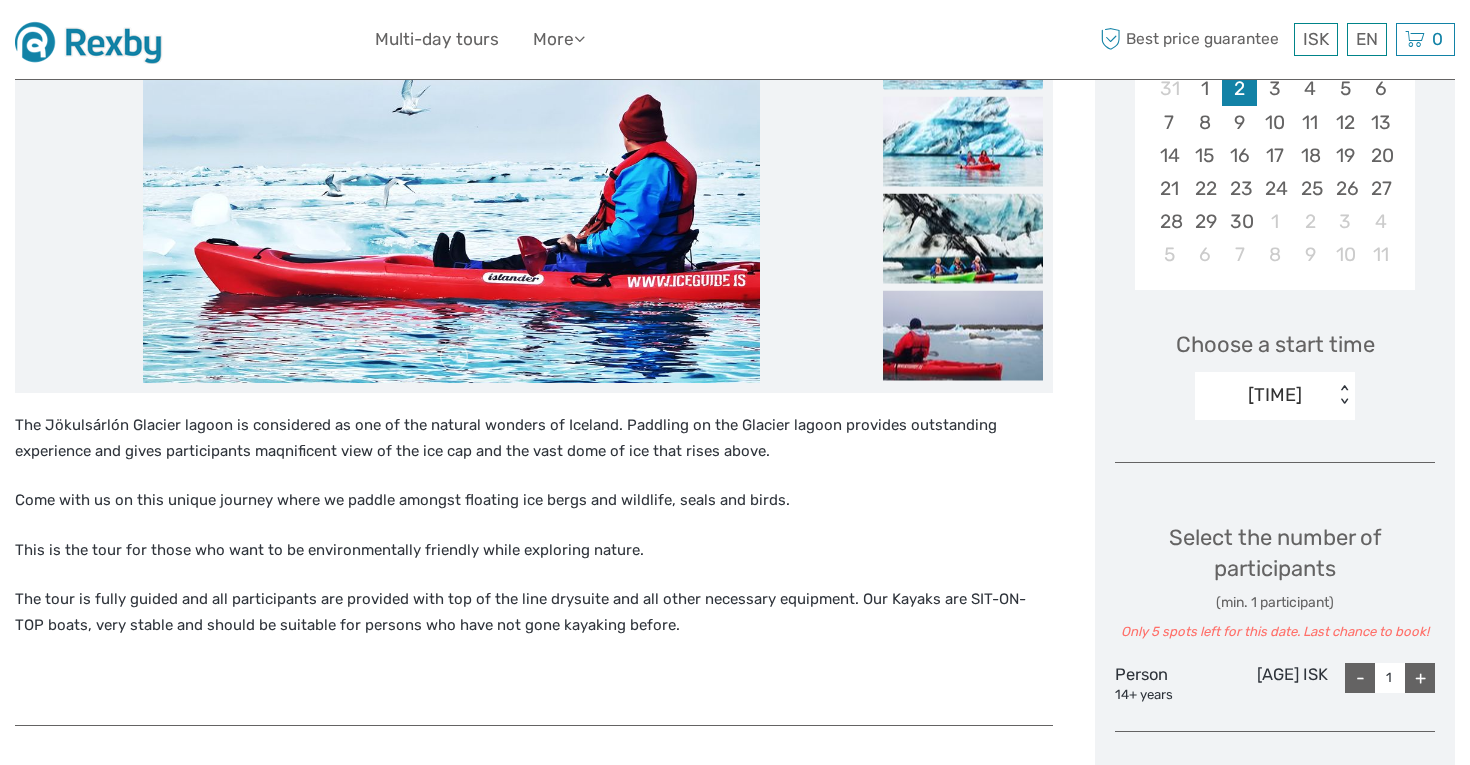 click on "[TIME] < >" at bounding box center (1275, 396) 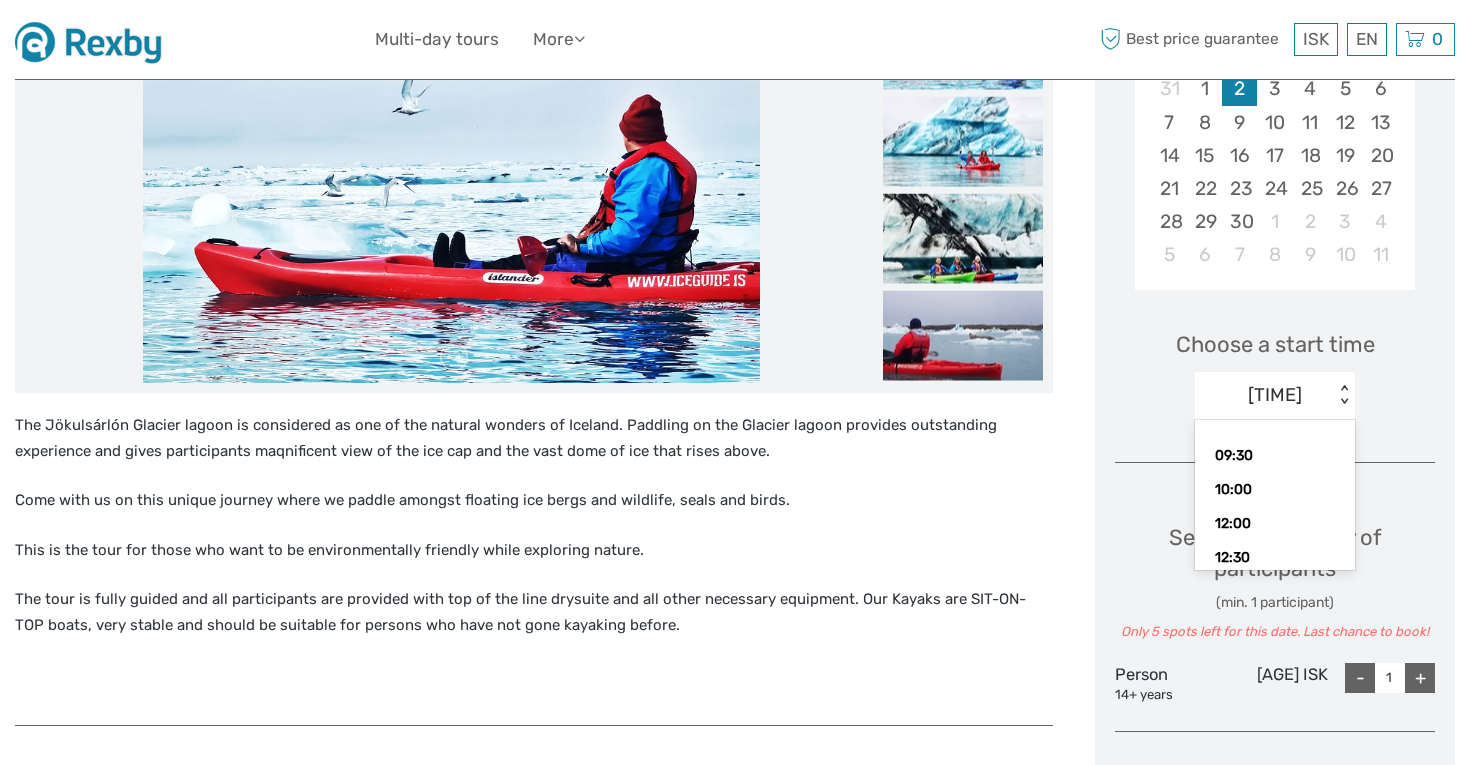 click on "Choose Date of Travel September [YEAR] Previous Month Next Month September [YEAR] Su Mo Tu We Th Fr Sa 31 1 2 3 4 5 6 7 8 9 10 11 12 13 14 15 16 17 18 19 20 21 22 23 24 25 26 27 28 29 30 1 2 3 4 5 6 7 8 9 10 11 Choose a start time option [TIME] selected, 9 of 9. 9 results available. Use Up and Down to choose options, press Enter to select the currently focused option, press Escape to exit the menu, press Tab to select the option and exit the menu. [TIME] < > [TIME] [TIME] [TIME] [TIME] [TIME] [TIME] [TIME] [TIME] Select the number of participants (min. 1 participant) Only 5 spots  left for this date. Last chance to book! Person  14+ years [PRICE] ISK - 1 + Total :  [PRICE] ISK Best price guarantee ADD TO CART EXPRESS CHECKOUT" at bounding box center (1275, 422) 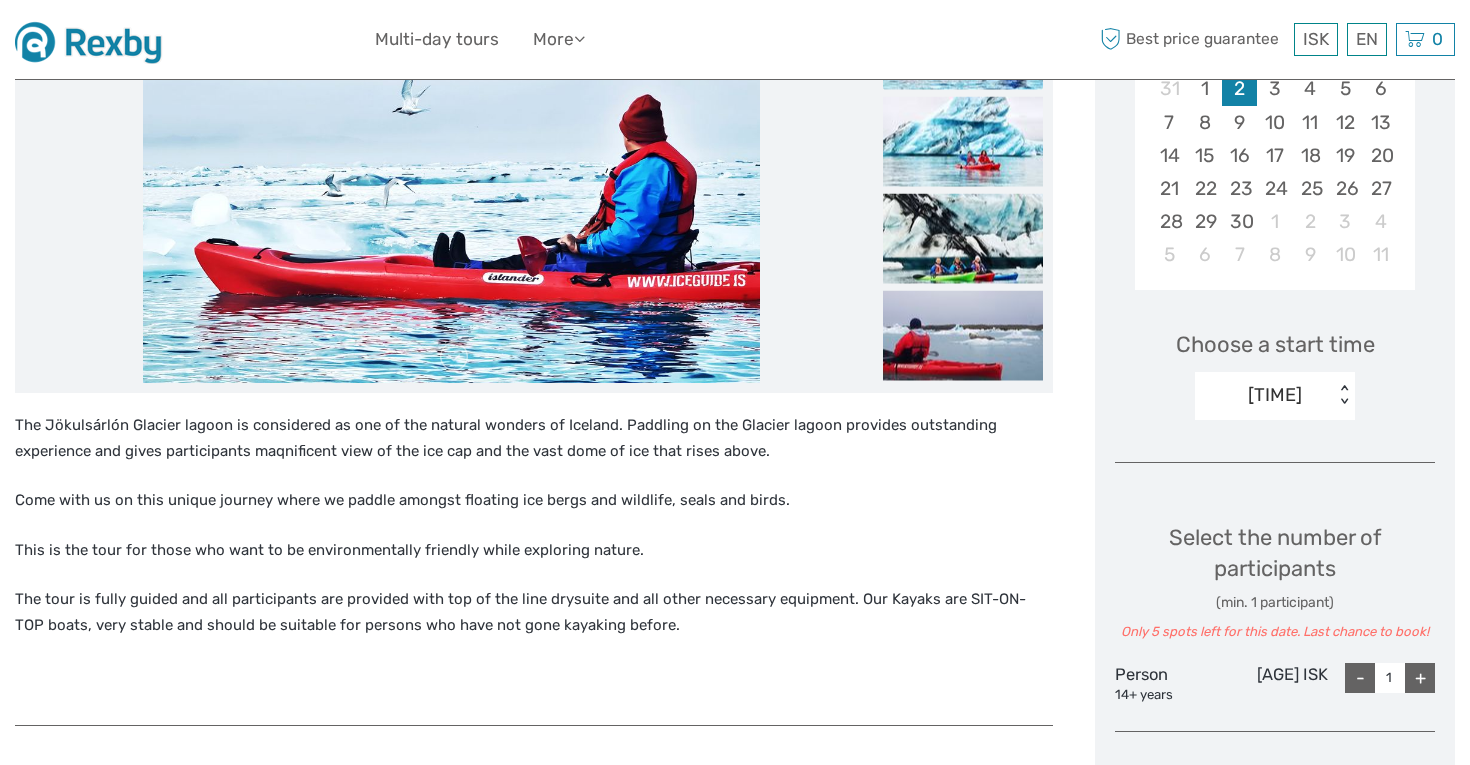 click on "[TIME]" at bounding box center [1275, 395] 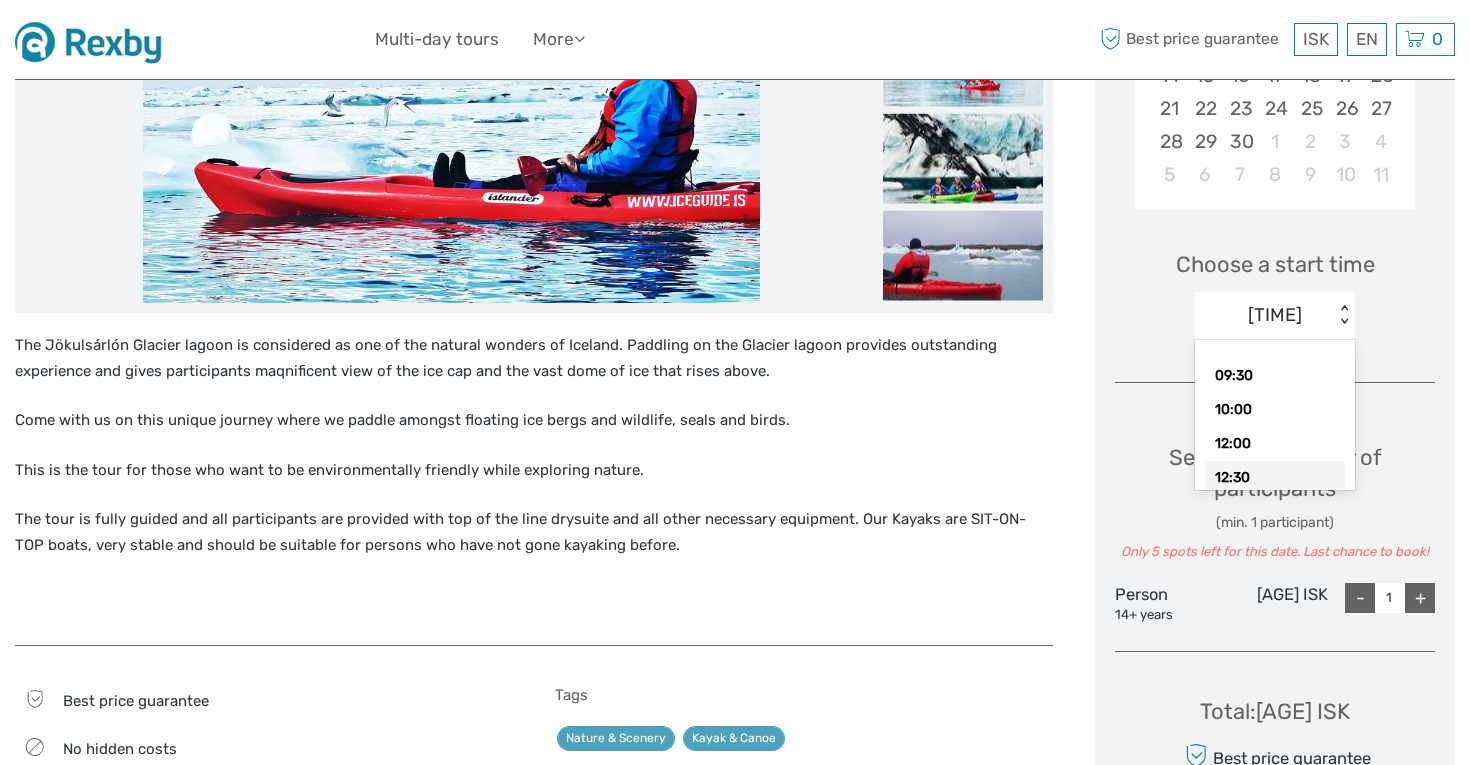 scroll, scrollTop: 518, scrollLeft: 0, axis: vertical 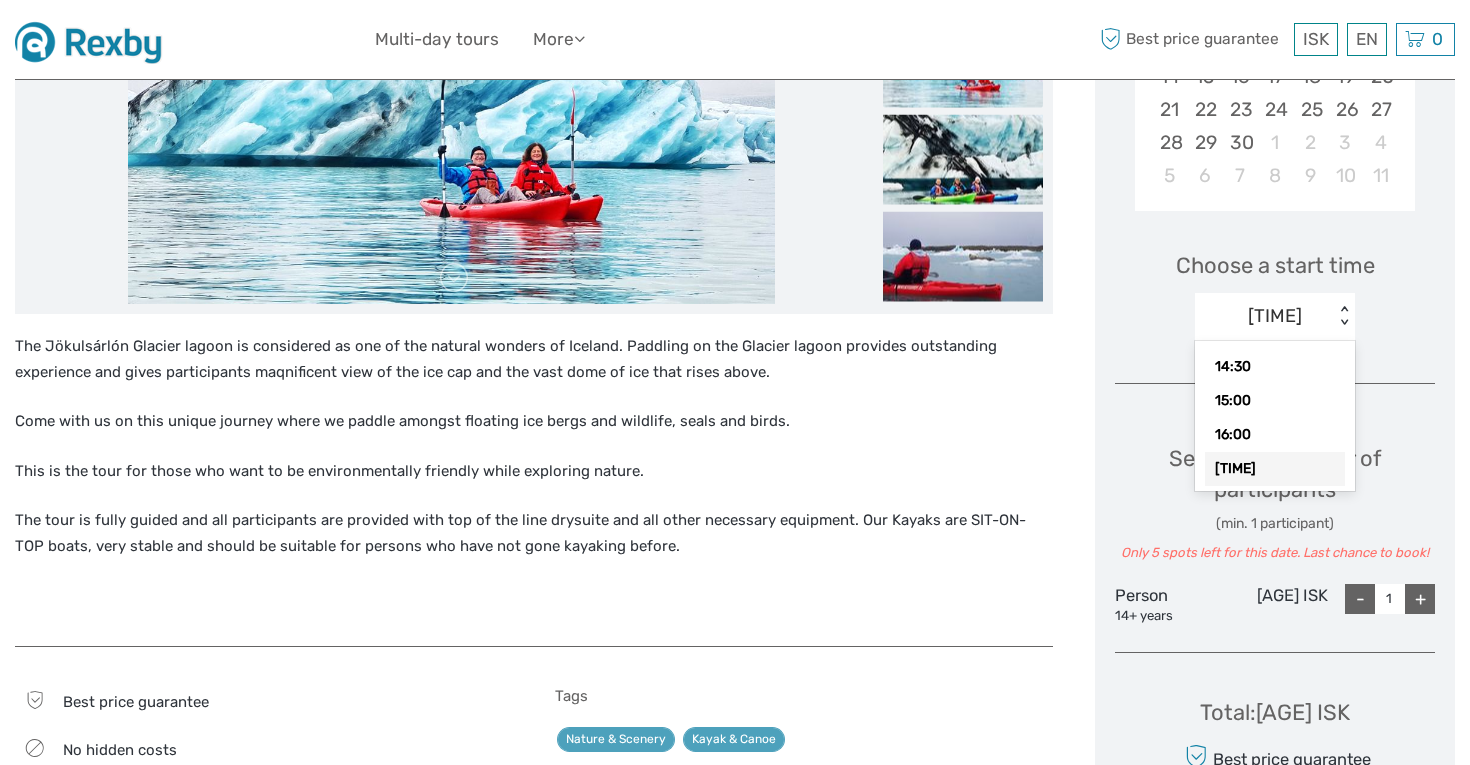 click on "[TIME]" at bounding box center [1275, 469] 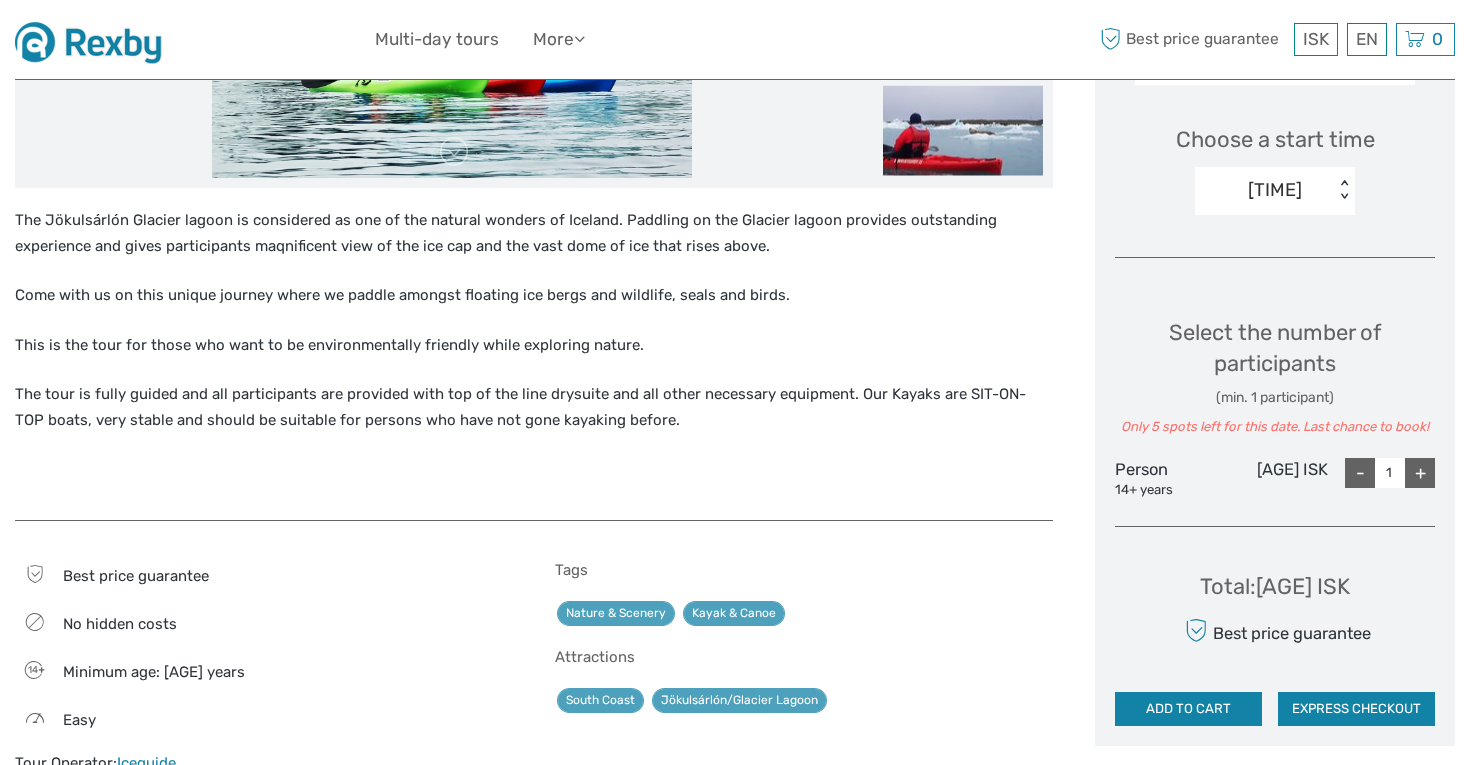 scroll, scrollTop: 646, scrollLeft: 0, axis: vertical 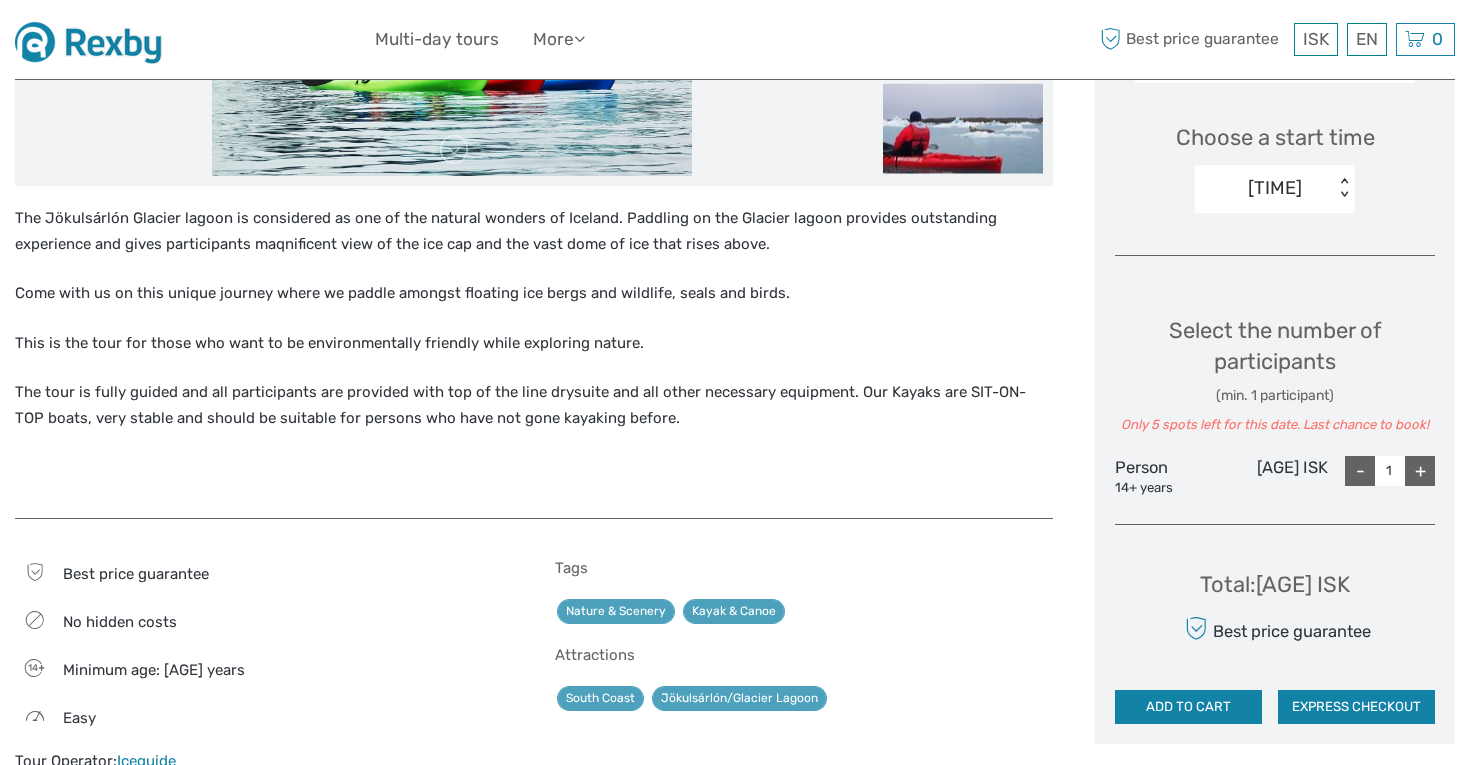 click on "ISK
ISK
€
$
£
EN
English
Español
Deutsch
Multi-day tours
More
Travel Articles
Travel Articles
Best price guarantee
Best price guarantee
ISK
ISK
€
$
£
EN
English
Español
Deutsch
0
Items
Total" at bounding box center [735, 39] 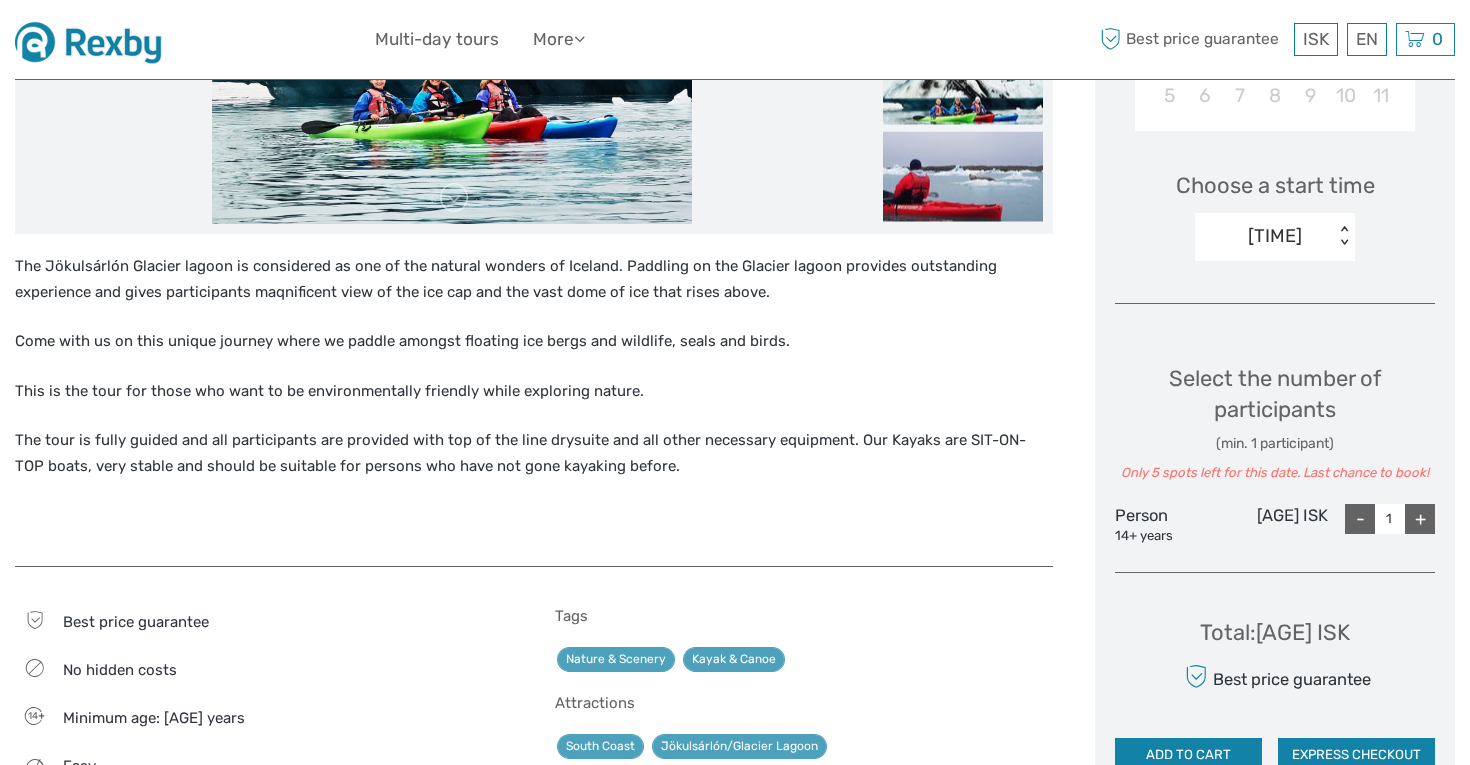 scroll, scrollTop: 600, scrollLeft: 0, axis: vertical 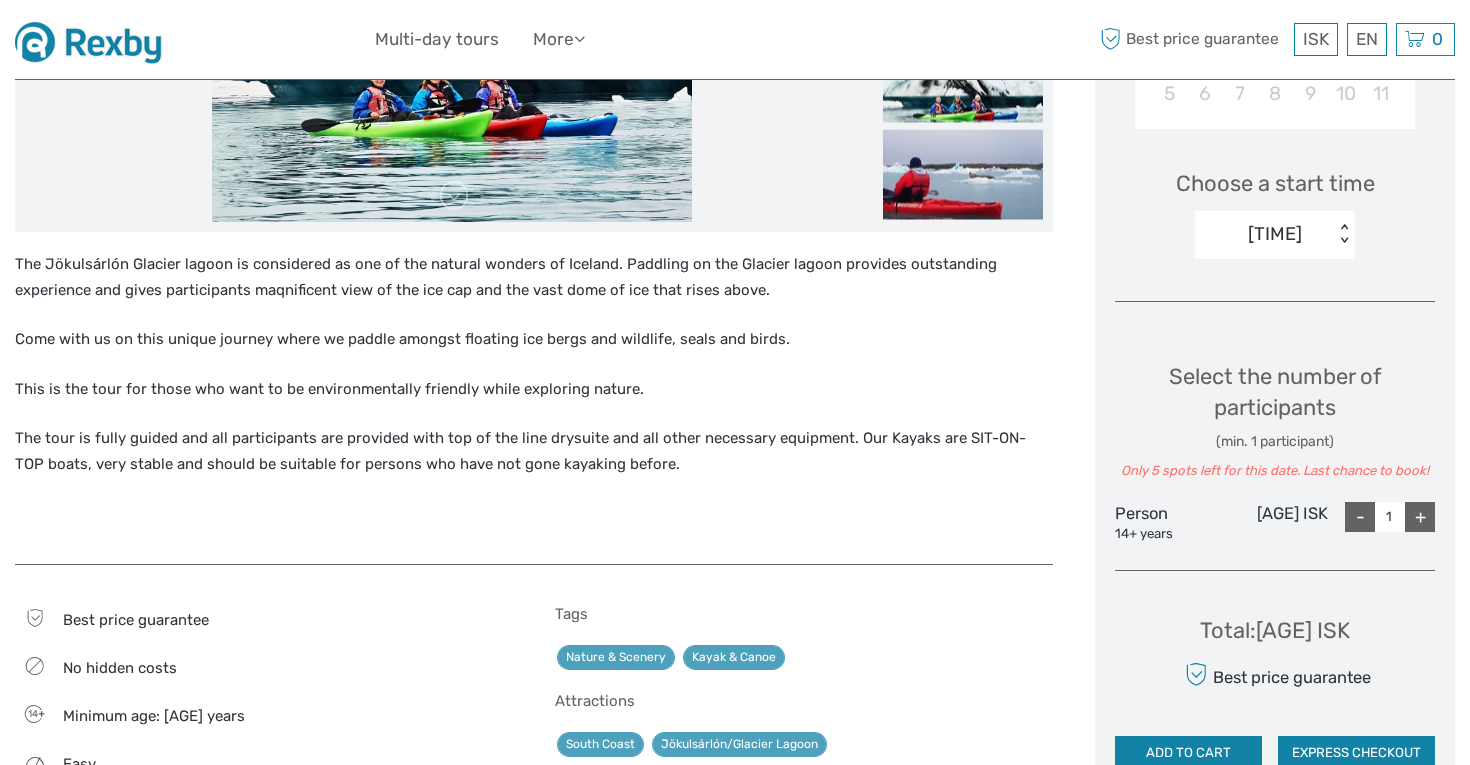 click on "Only 5 spots  left for this date. Last chance to book!" at bounding box center (1275, 471) 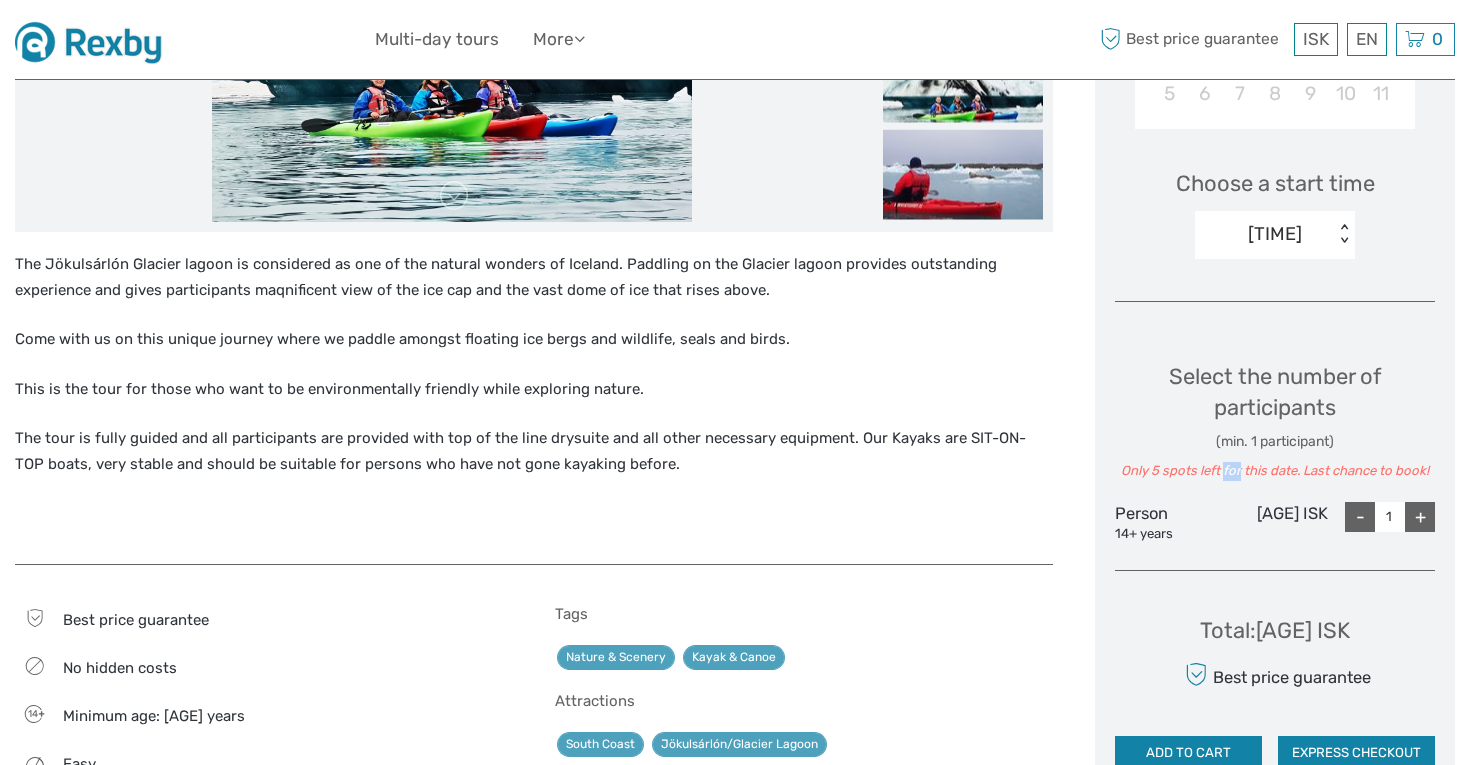 click on "Only 5 spots  left for this date. Last chance to book!" at bounding box center (1275, 471) 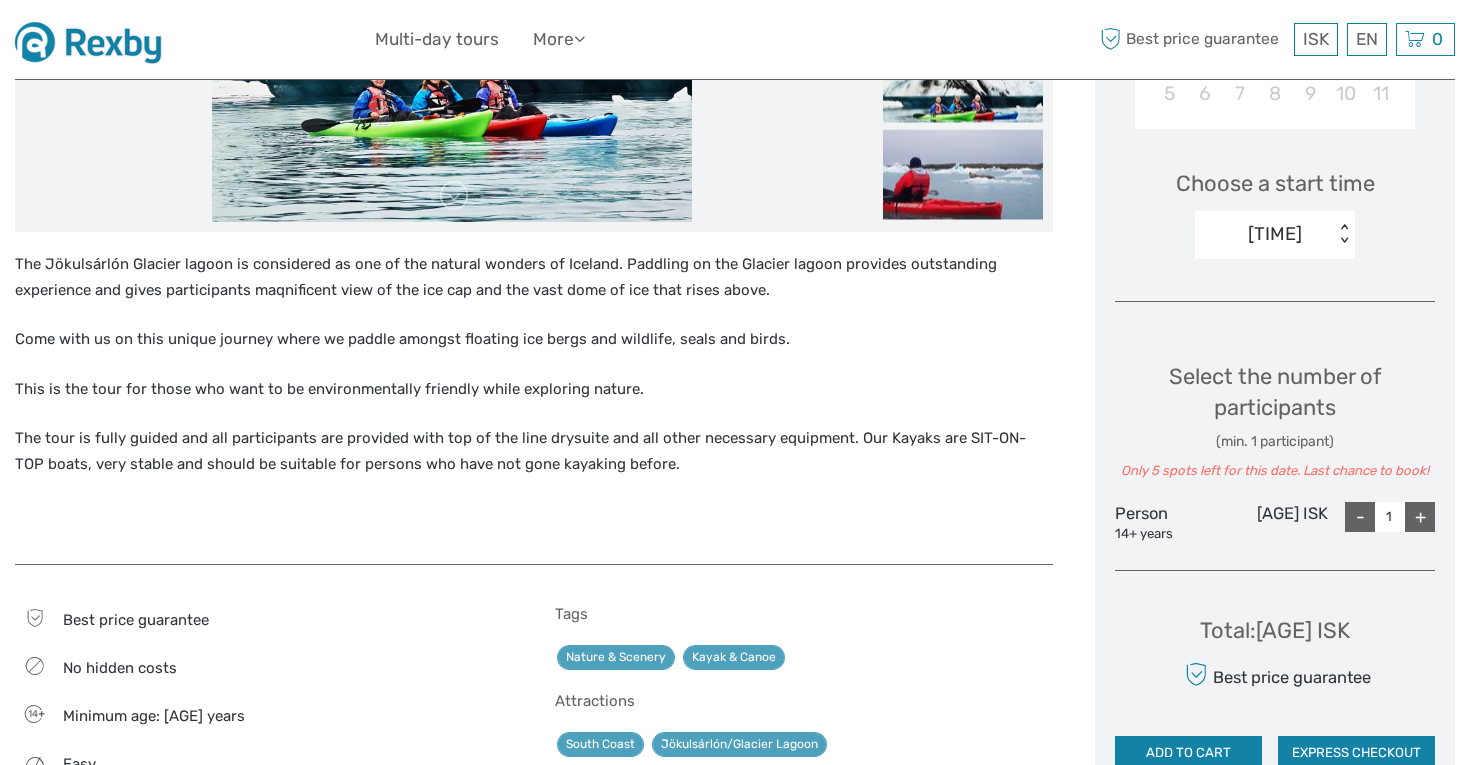 click on "Only 5 spots  left for this date. Last chance to book!" at bounding box center [1275, 471] 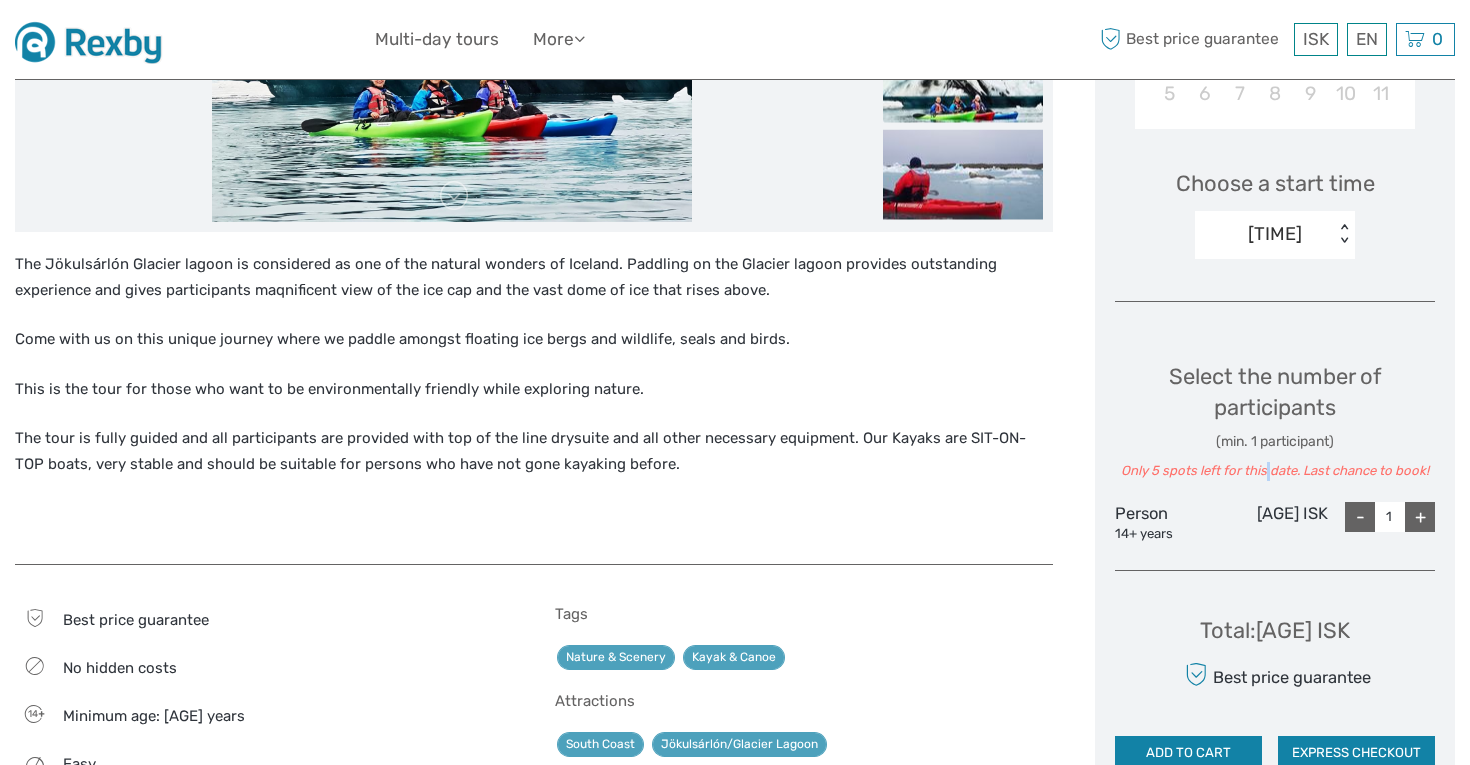 click on "Only 5 spots  left for this date. Last chance to book!" at bounding box center [1275, 471] 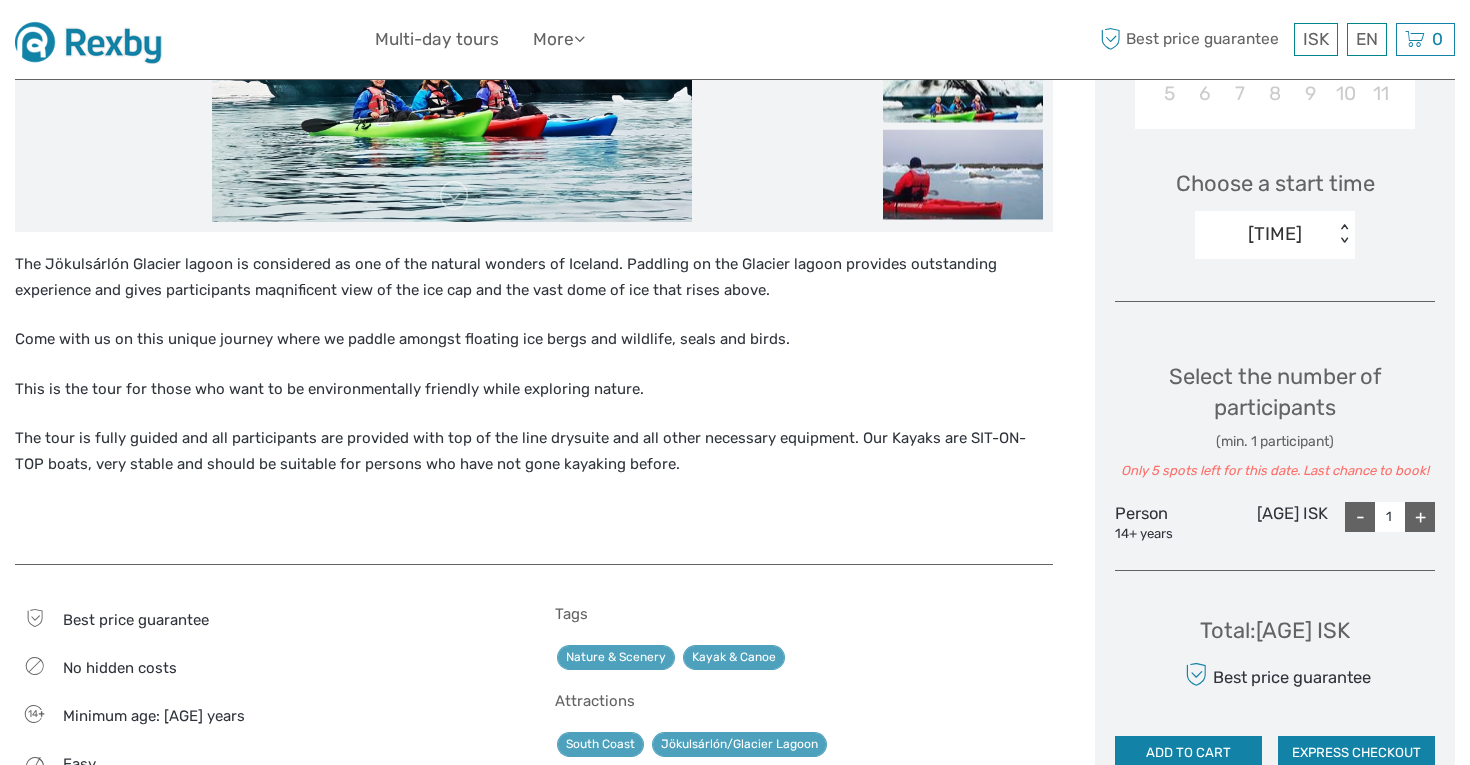 click on "Only 5 spots  left for this date. Last chance to book!" at bounding box center [1275, 471] 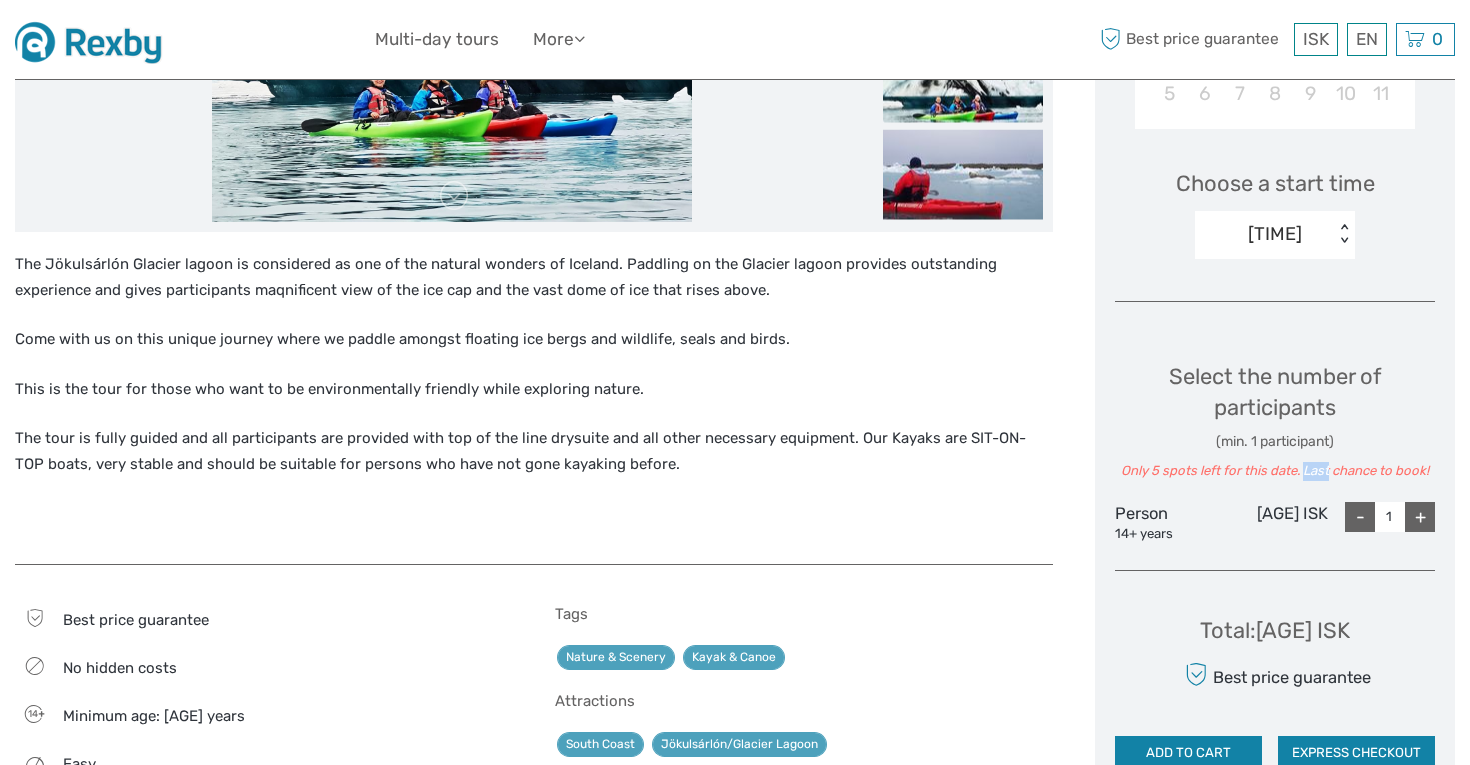 click on "Only 5 spots  left for this date. Last chance to book!" at bounding box center [1275, 471] 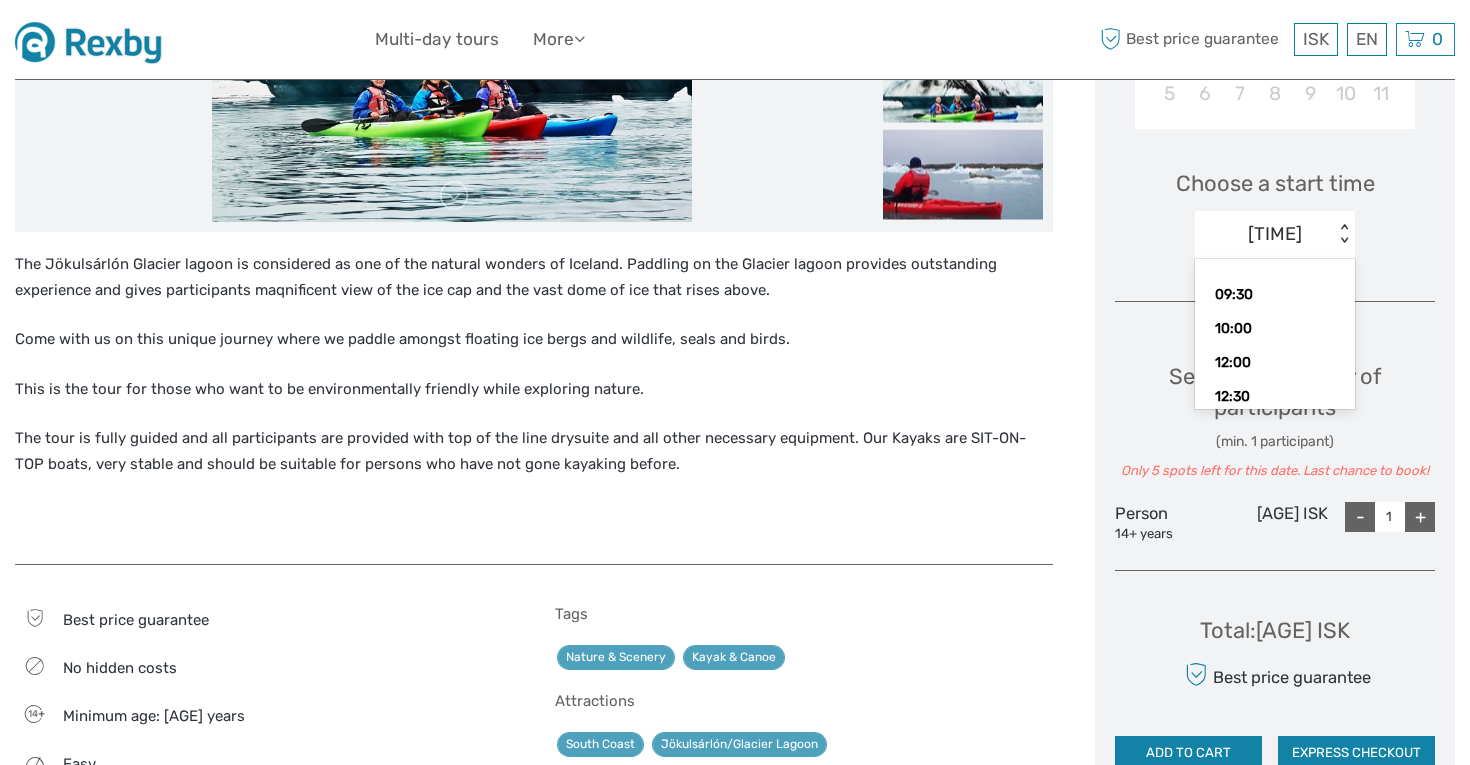 click on "[TIME]" at bounding box center [1275, 234] 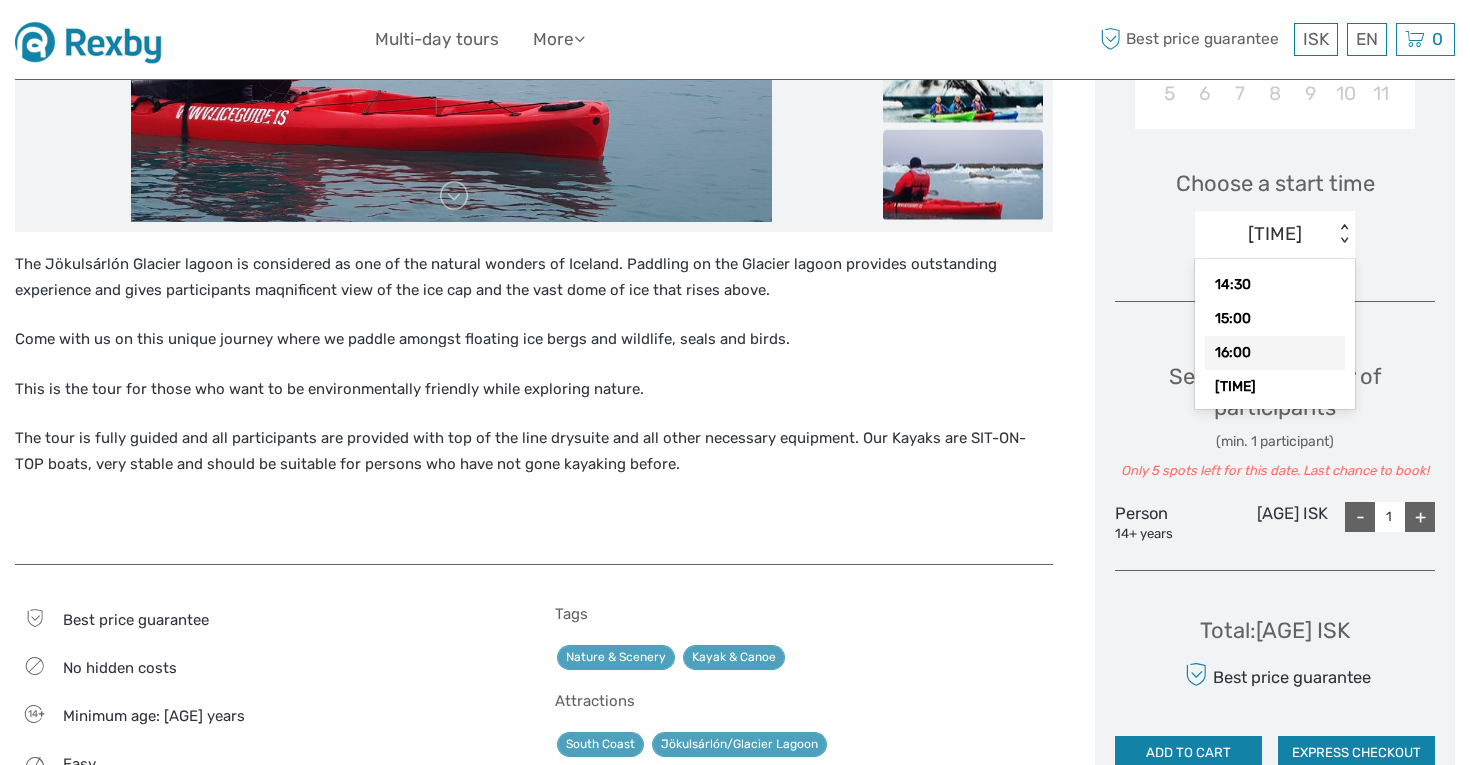 scroll, scrollTop: 181, scrollLeft: 0, axis: vertical 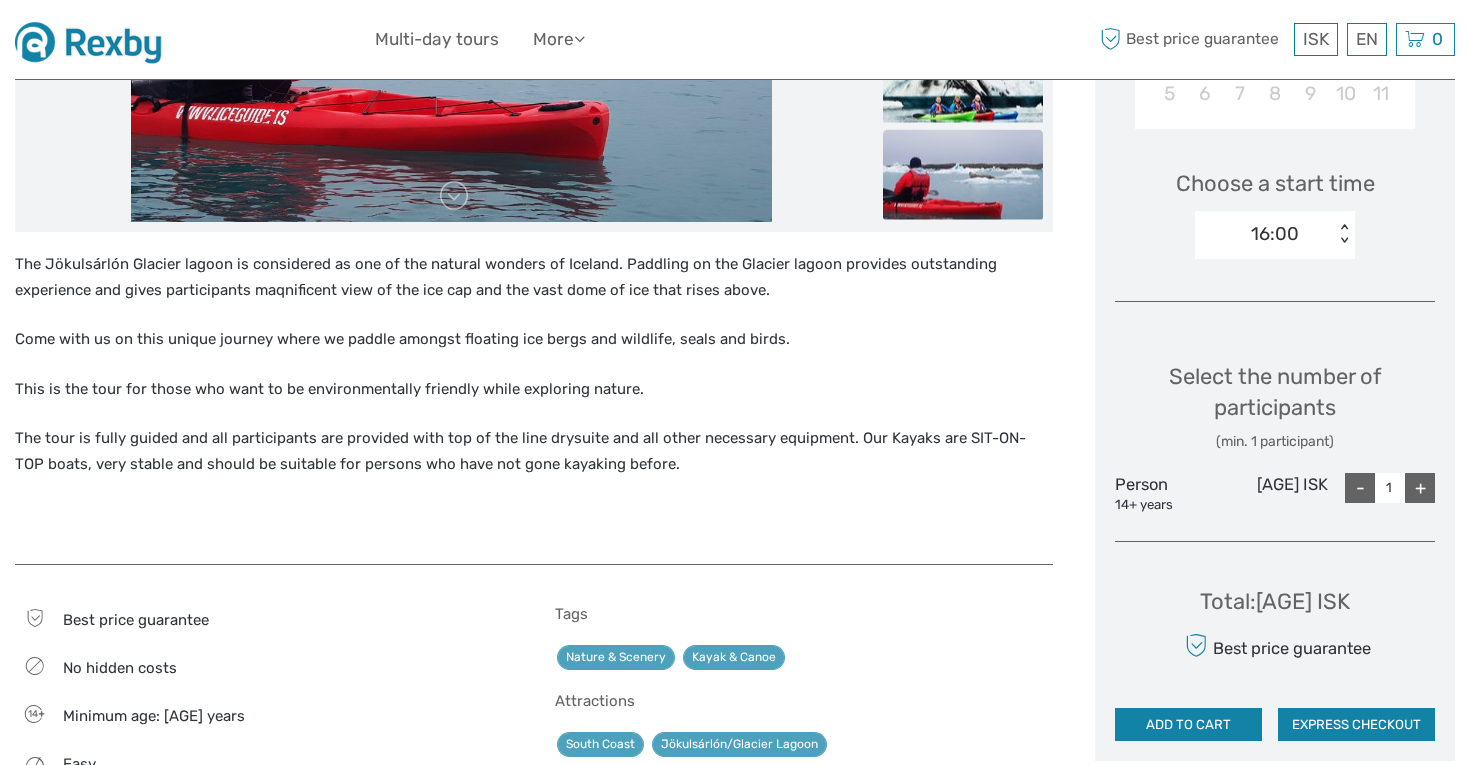 click on "16:00" at bounding box center [1264, 234] 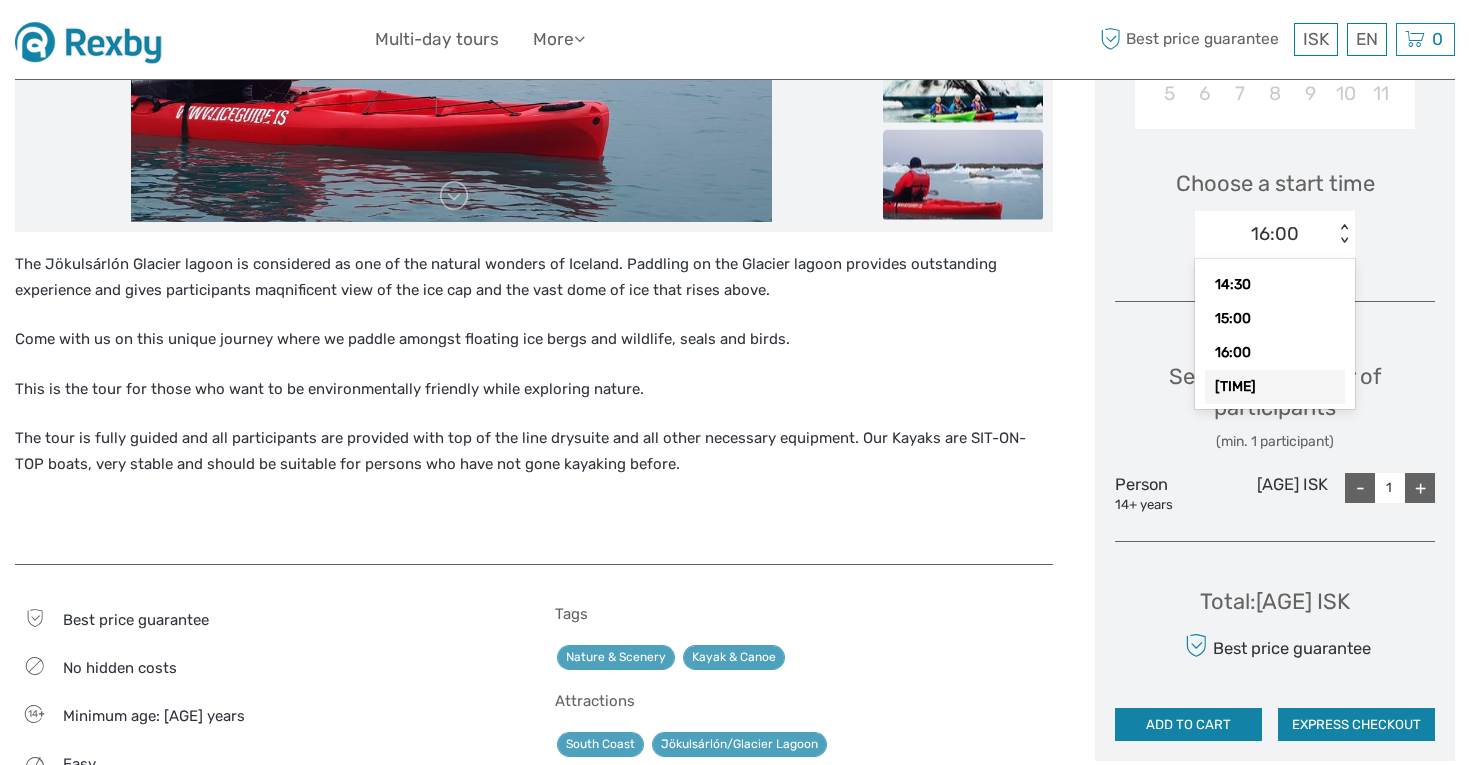 scroll, scrollTop: 180, scrollLeft: 0, axis: vertical 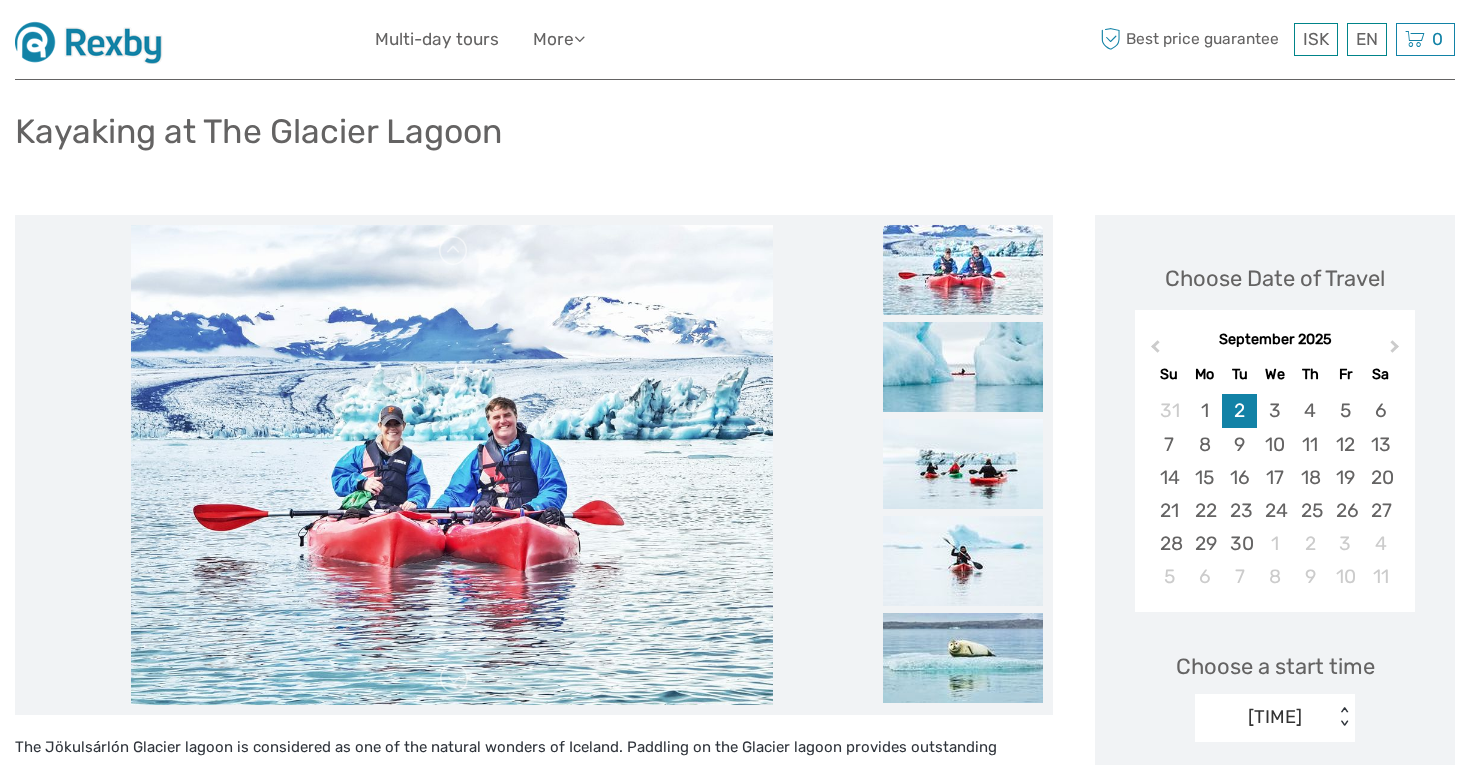 click at bounding box center [963, 270] 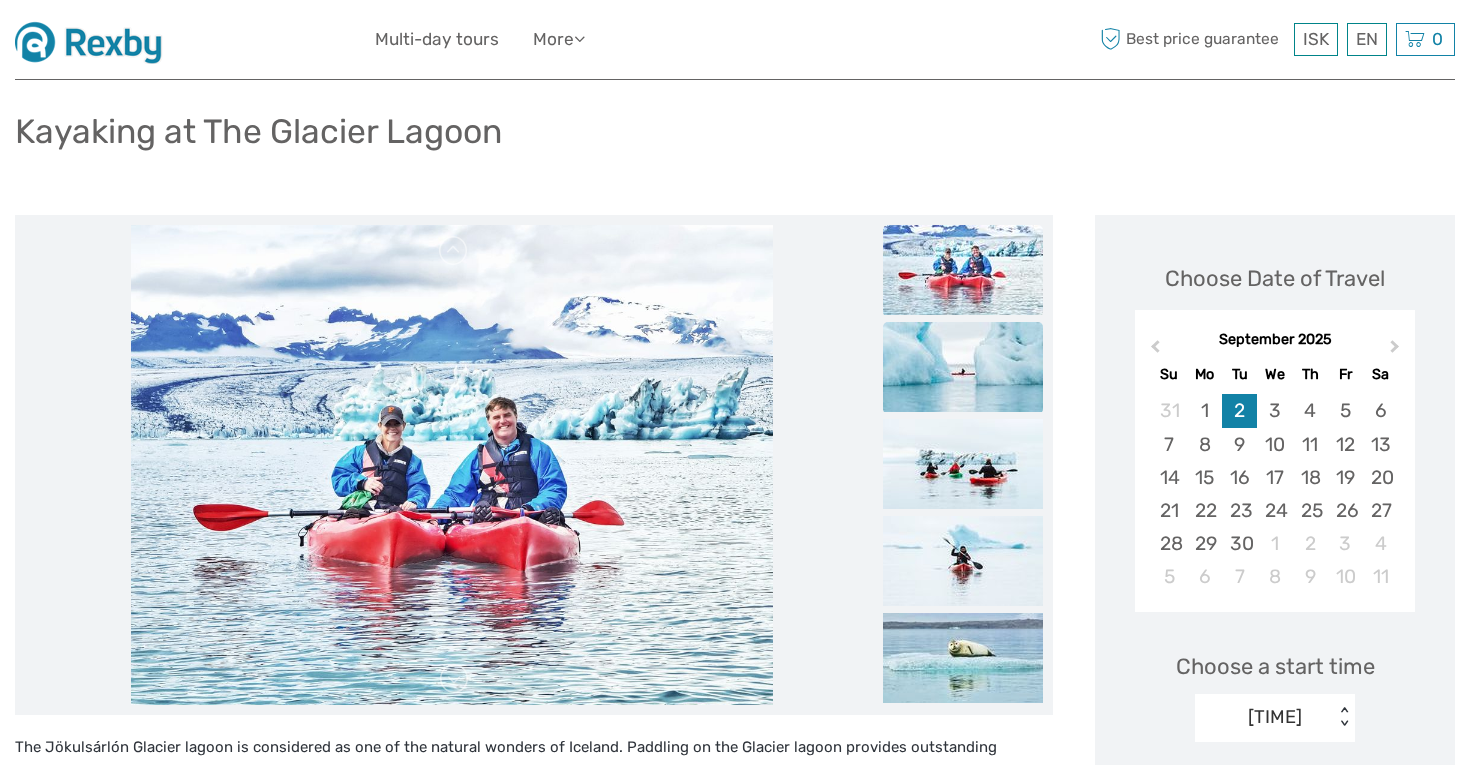 click at bounding box center (963, 367) 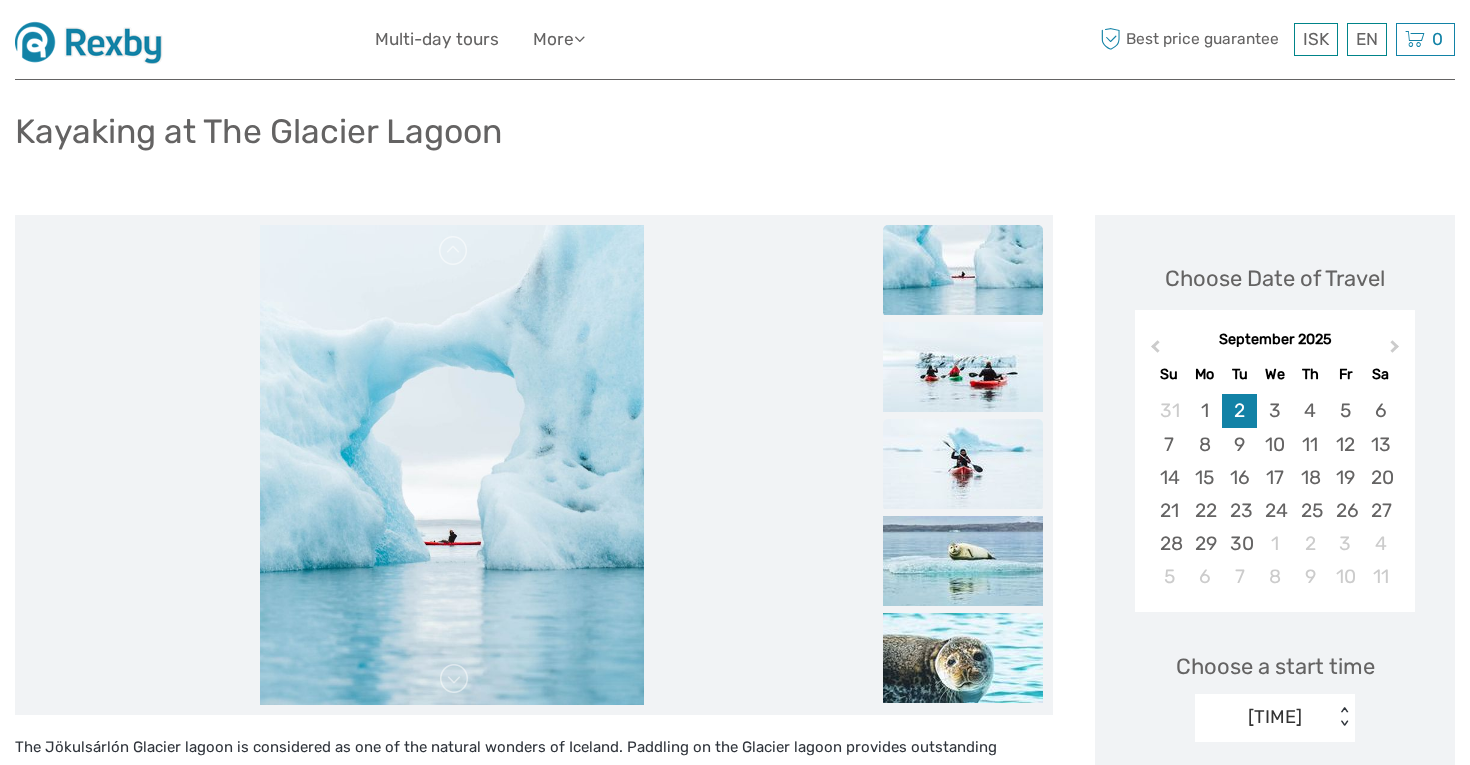 click at bounding box center [963, 464] 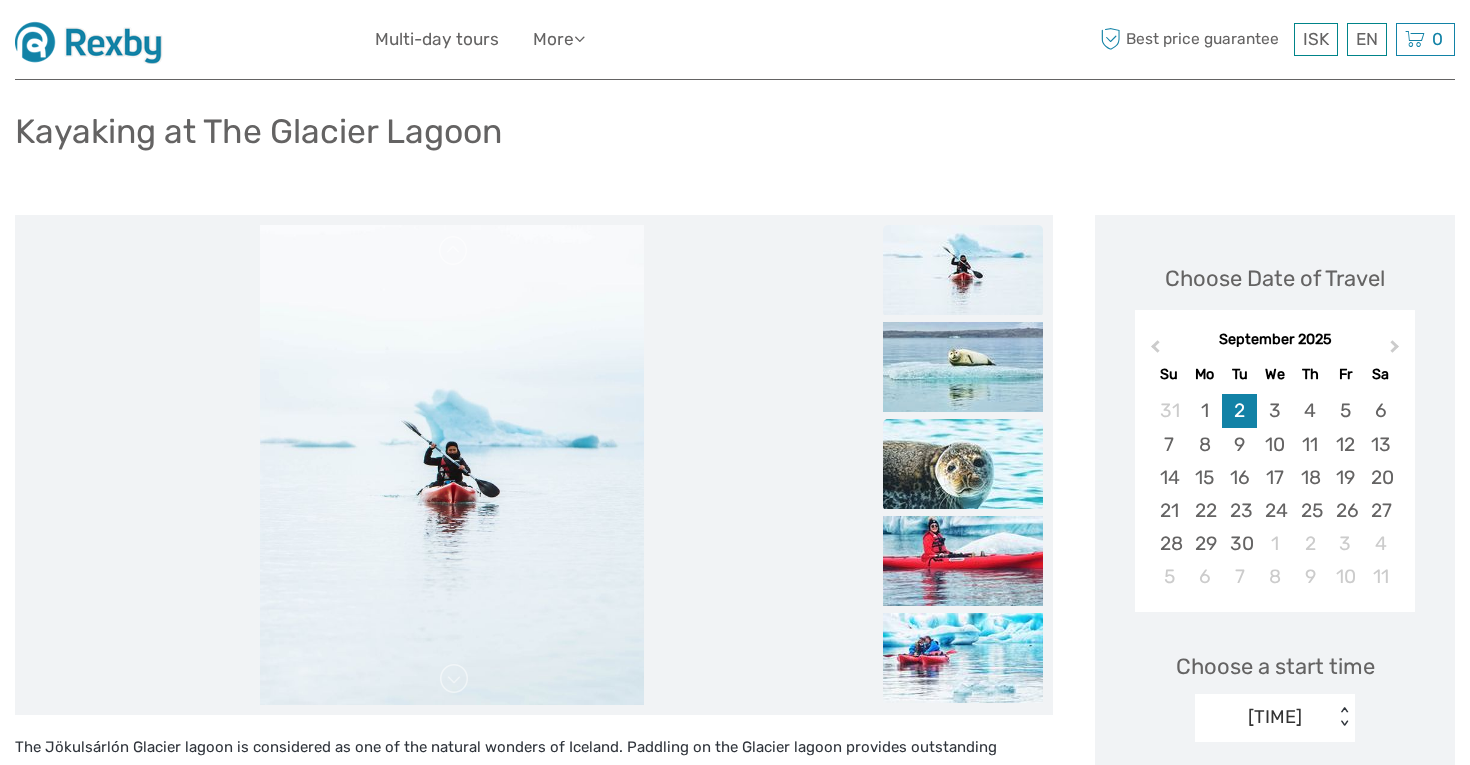 click at bounding box center [963, 464] 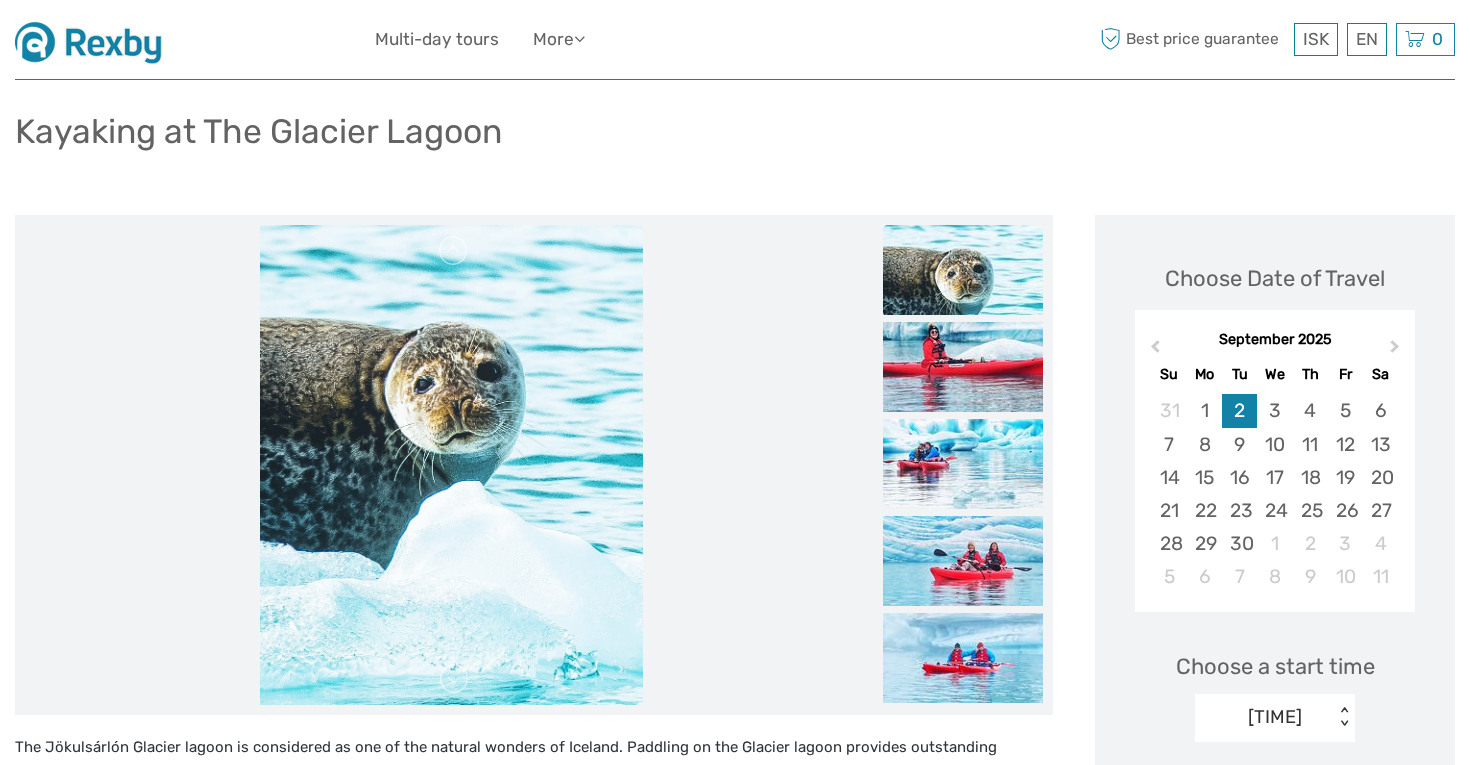 click at bounding box center (963, 516) 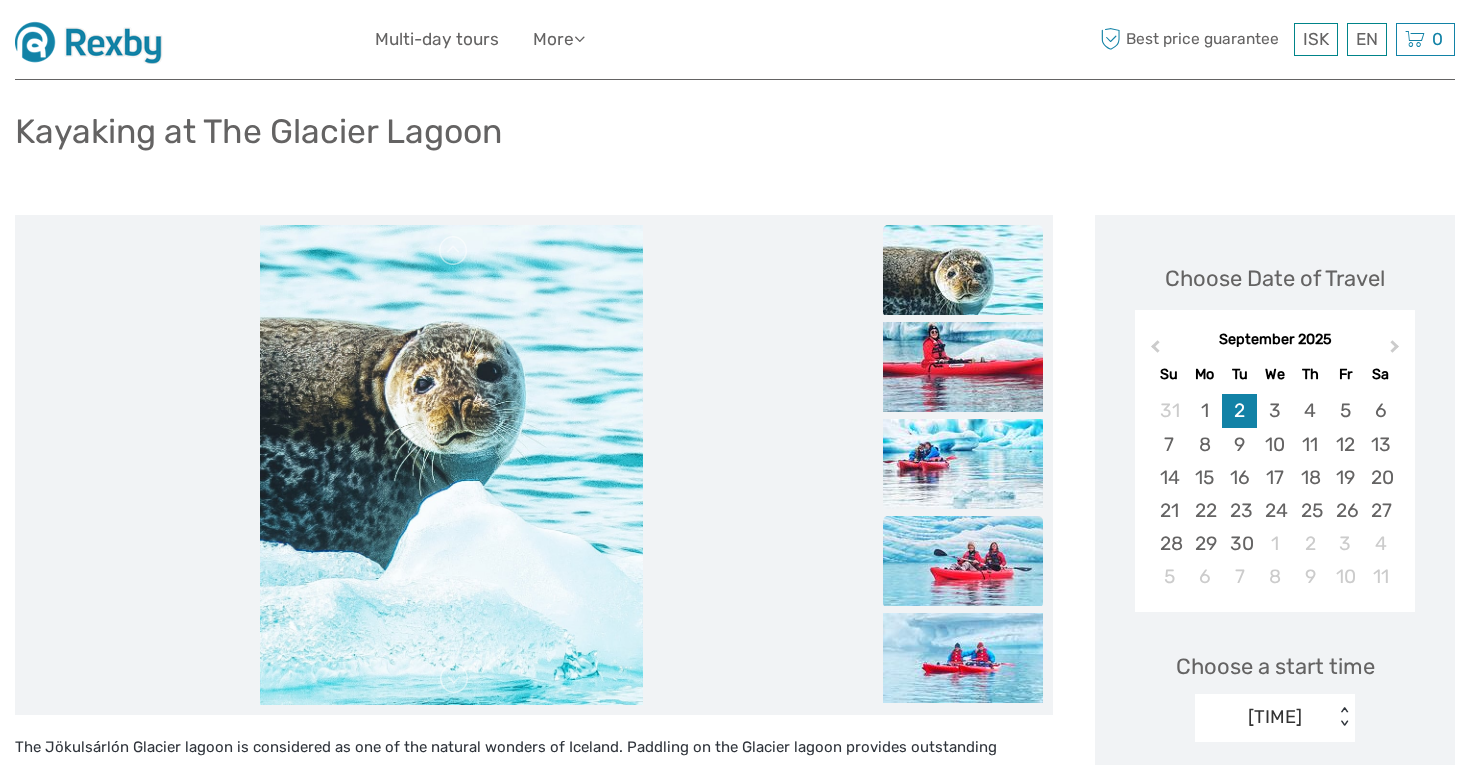 click at bounding box center [963, 561] 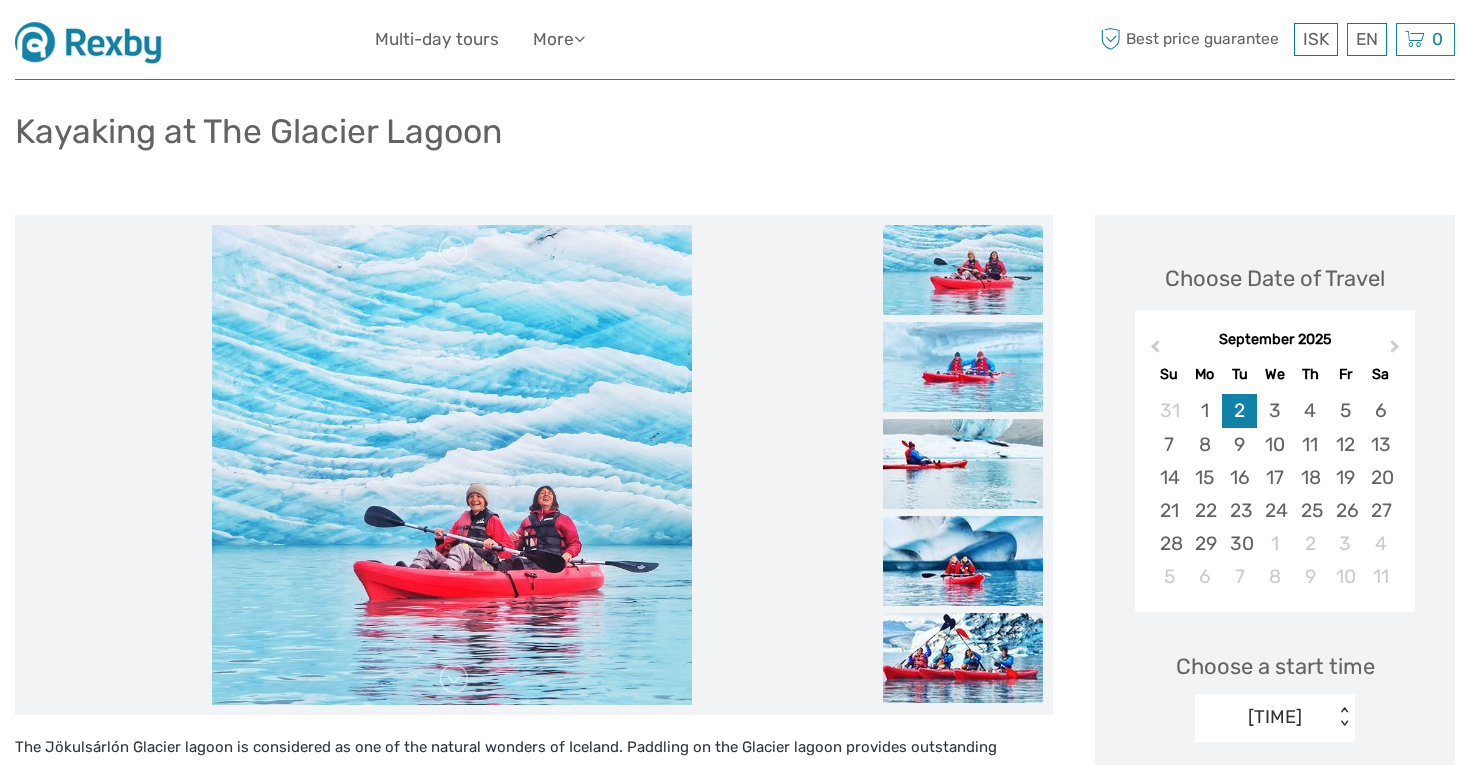 click at bounding box center (963, 658) 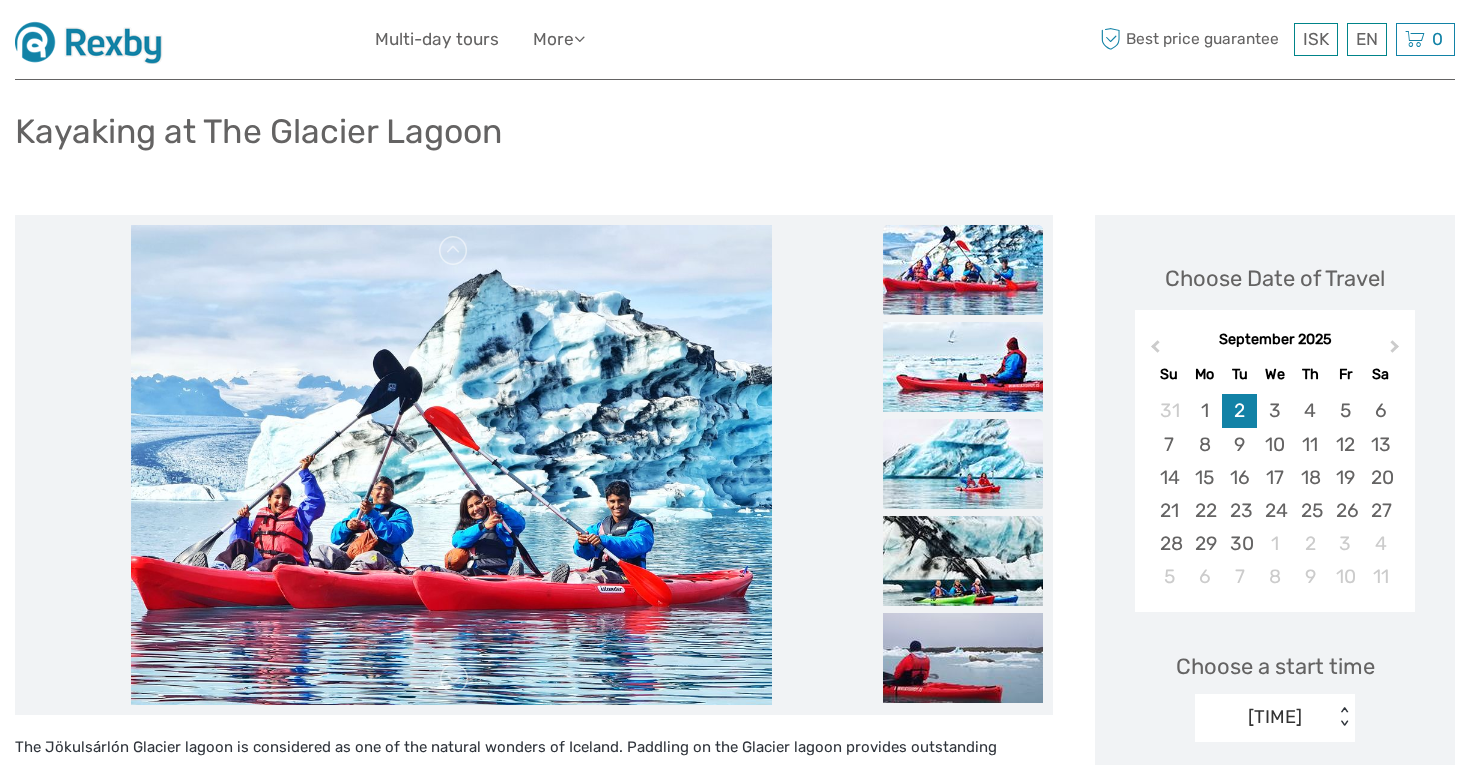 click at bounding box center (963, 464) 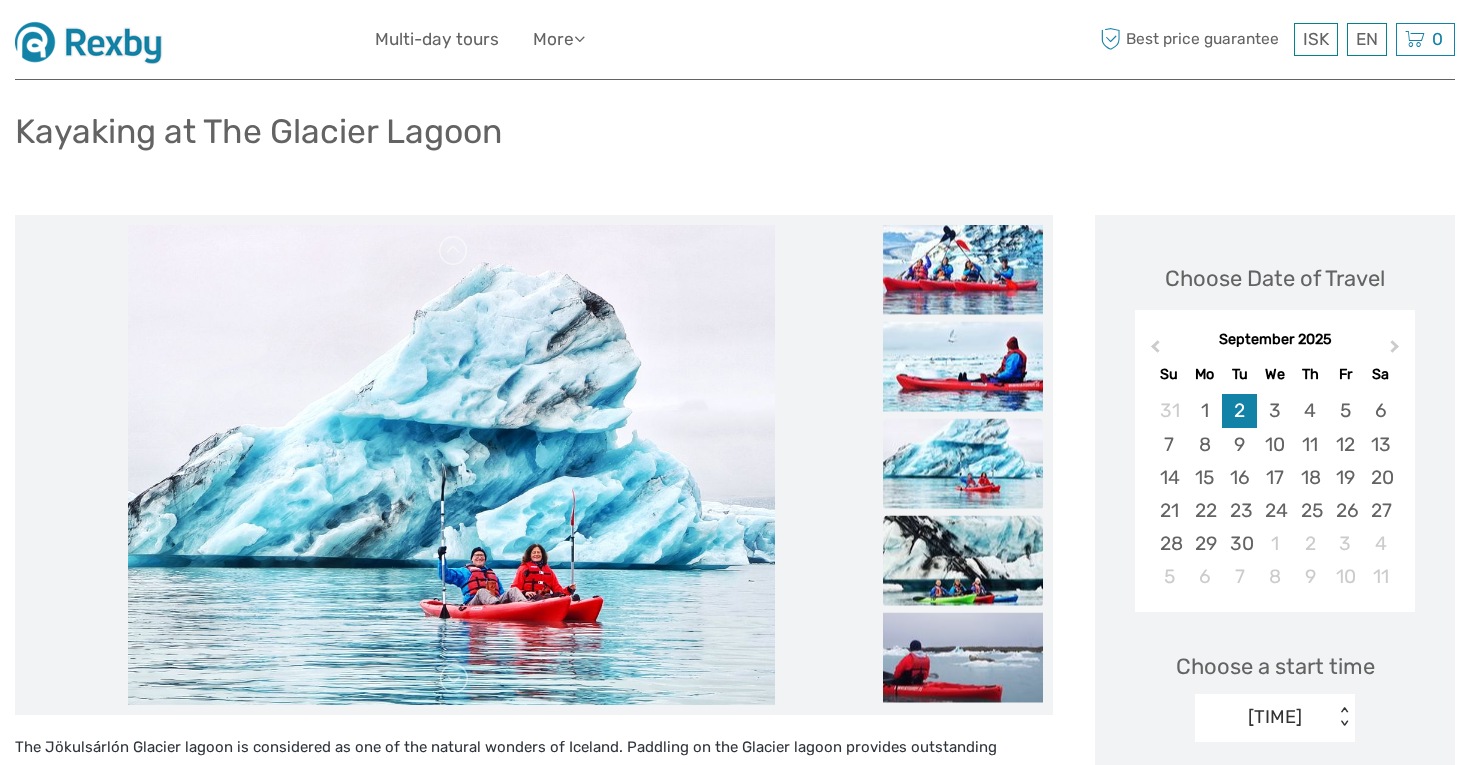 click at bounding box center [963, 561] 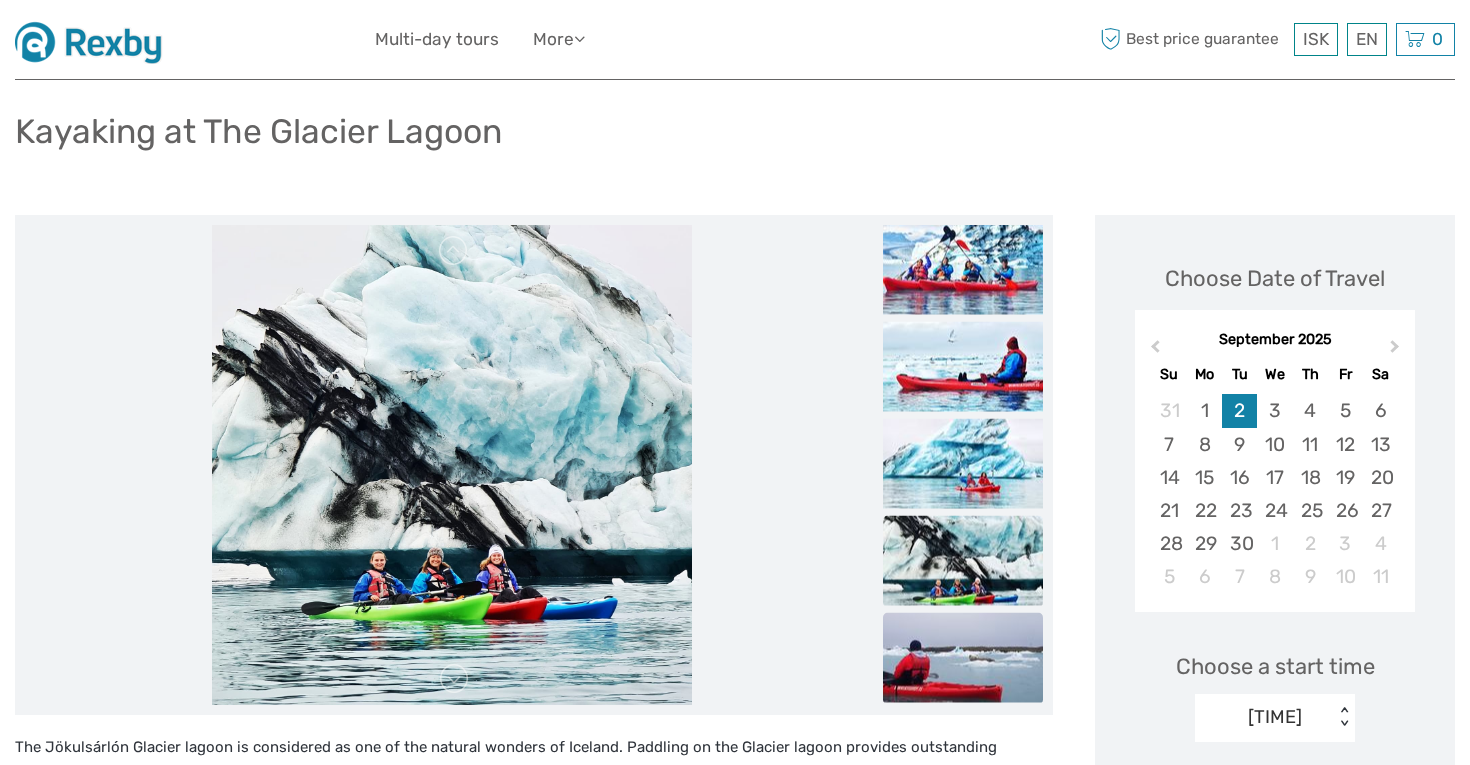 click at bounding box center [963, 658] 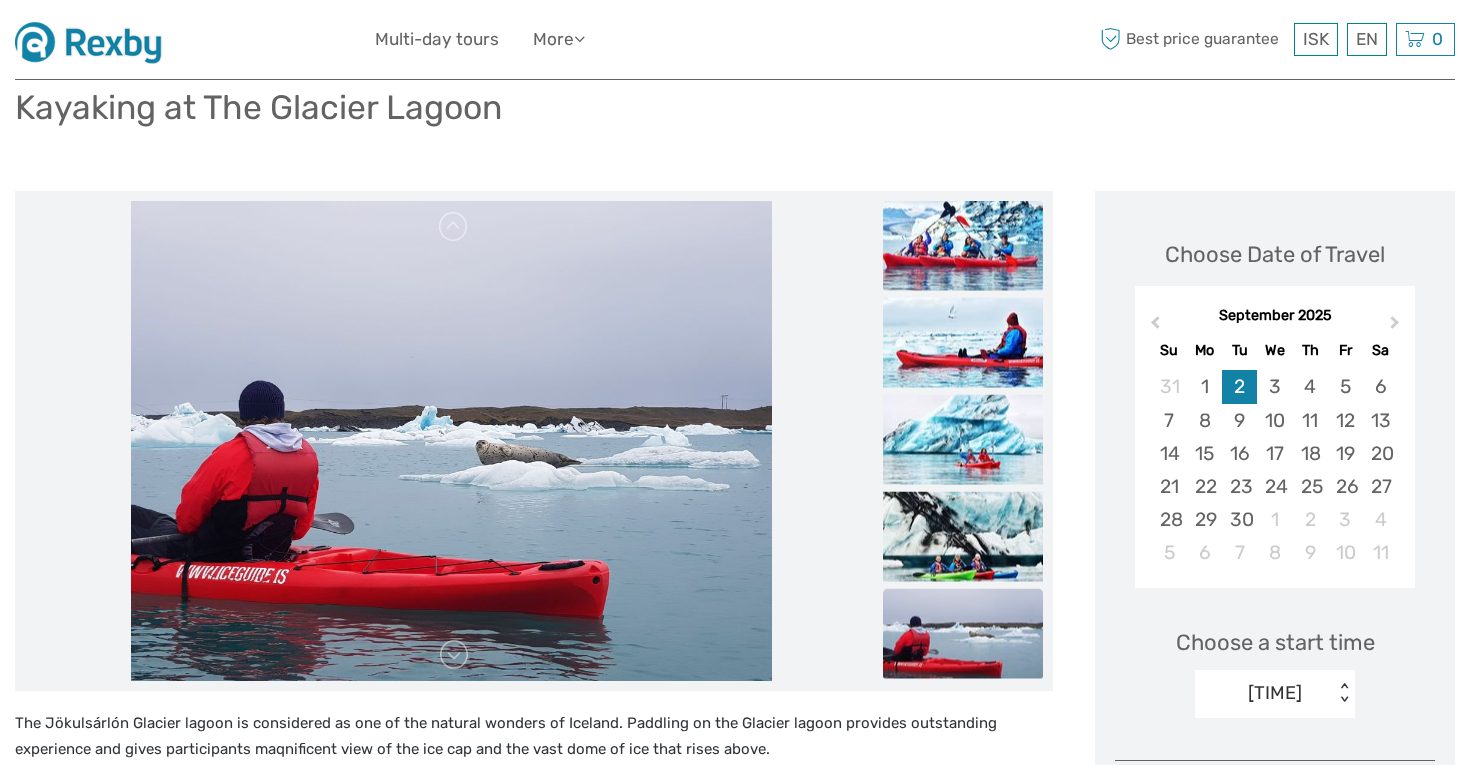 scroll, scrollTop: 144, scrollLeft: 0, axis: vertical 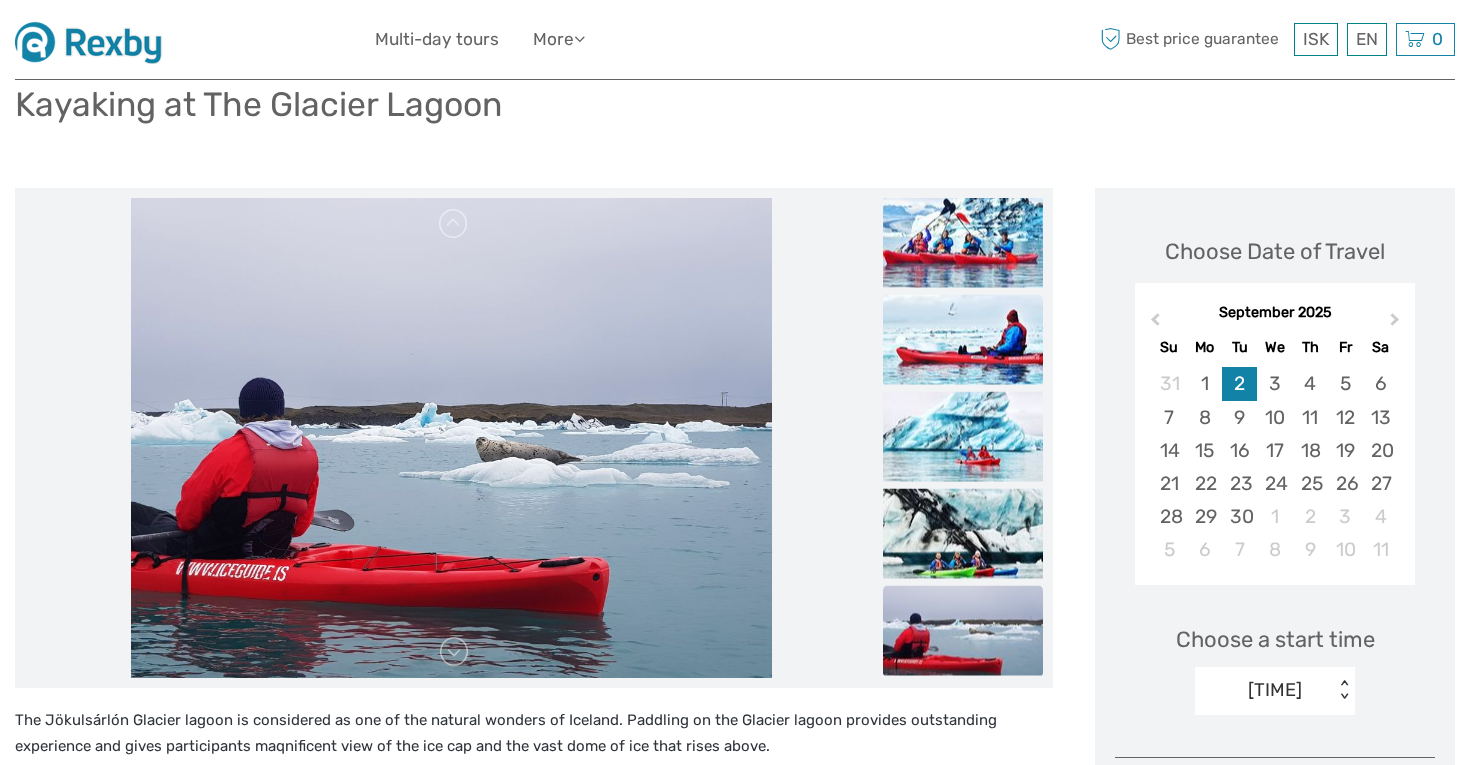 click at bounding box center [963, 340] 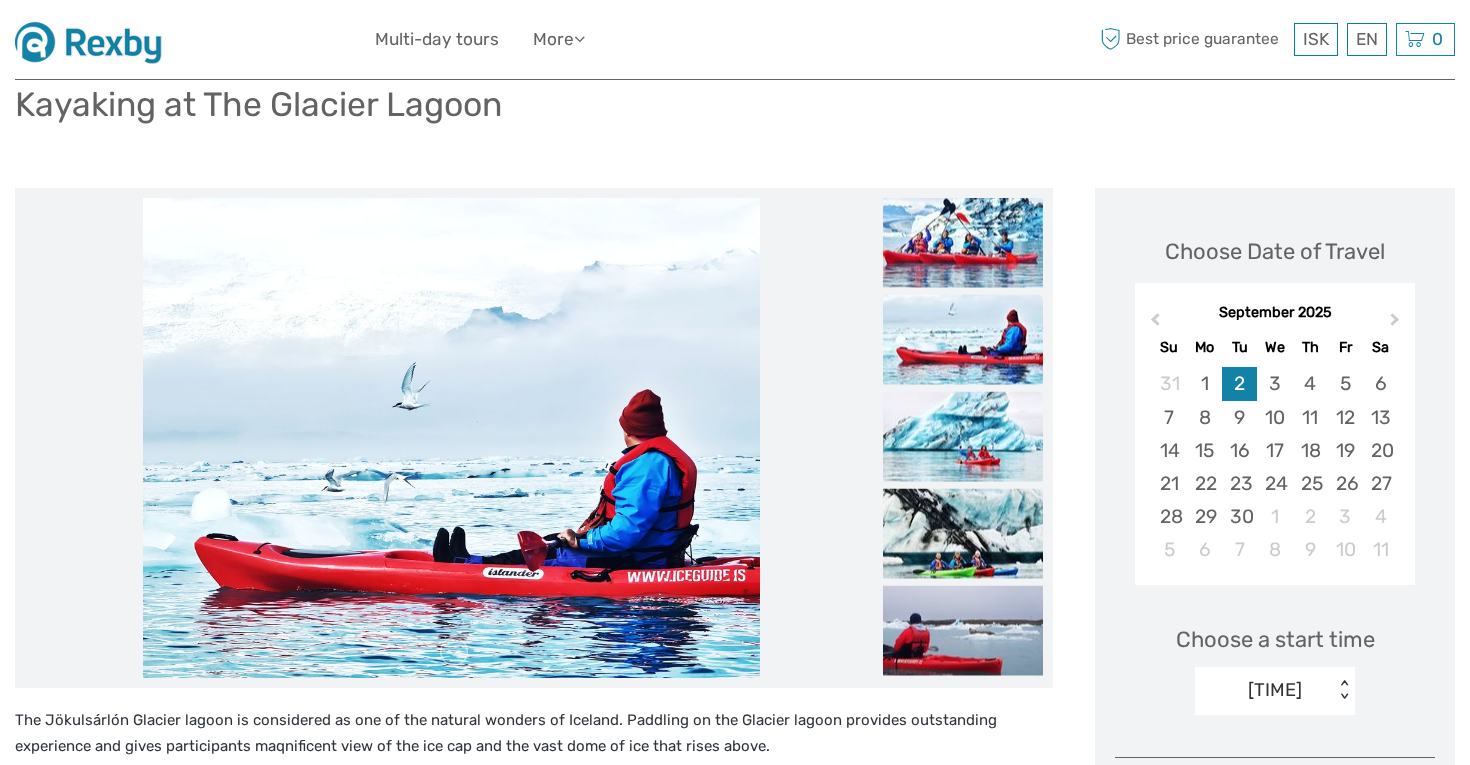 click at bounding box center (963, 437) 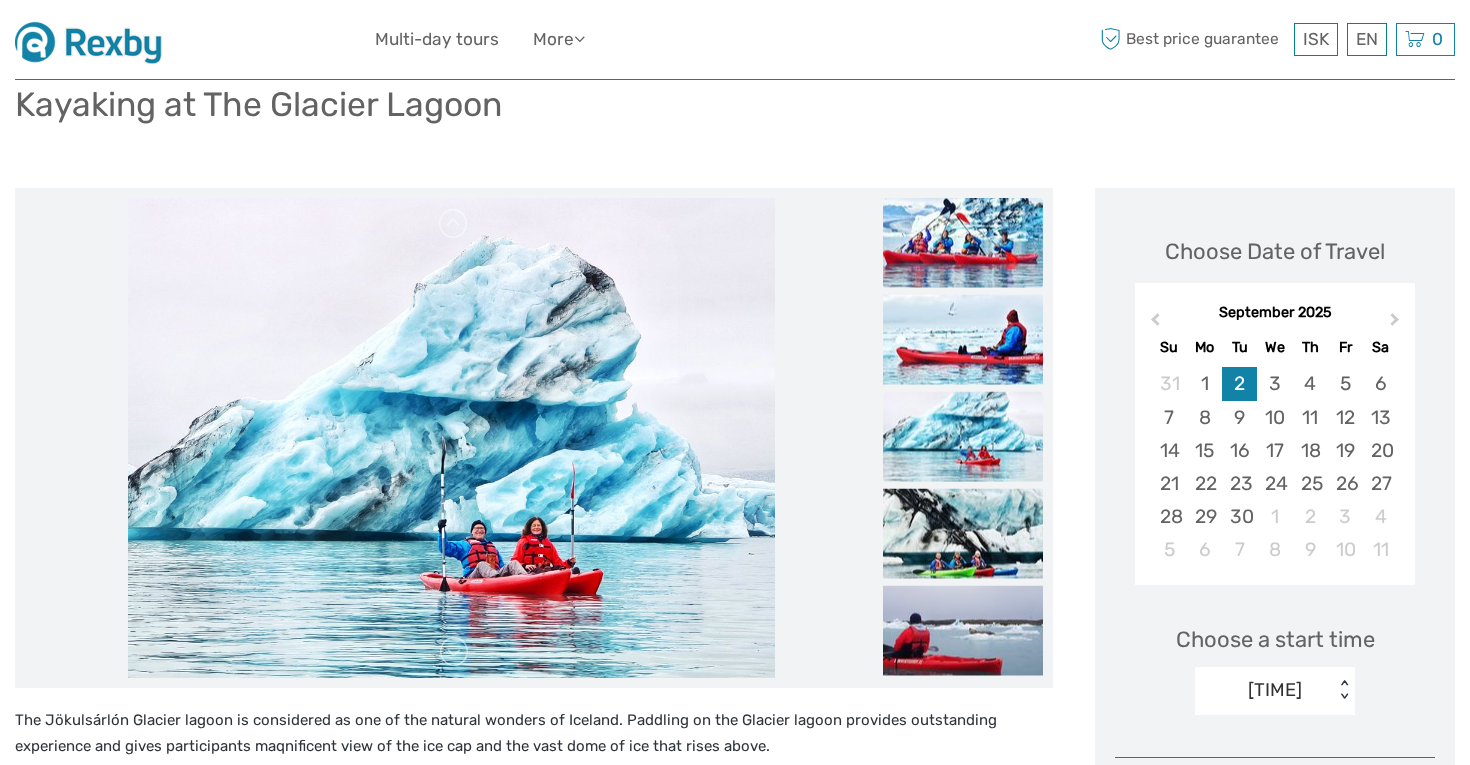 click at bounding box center (963, 243) 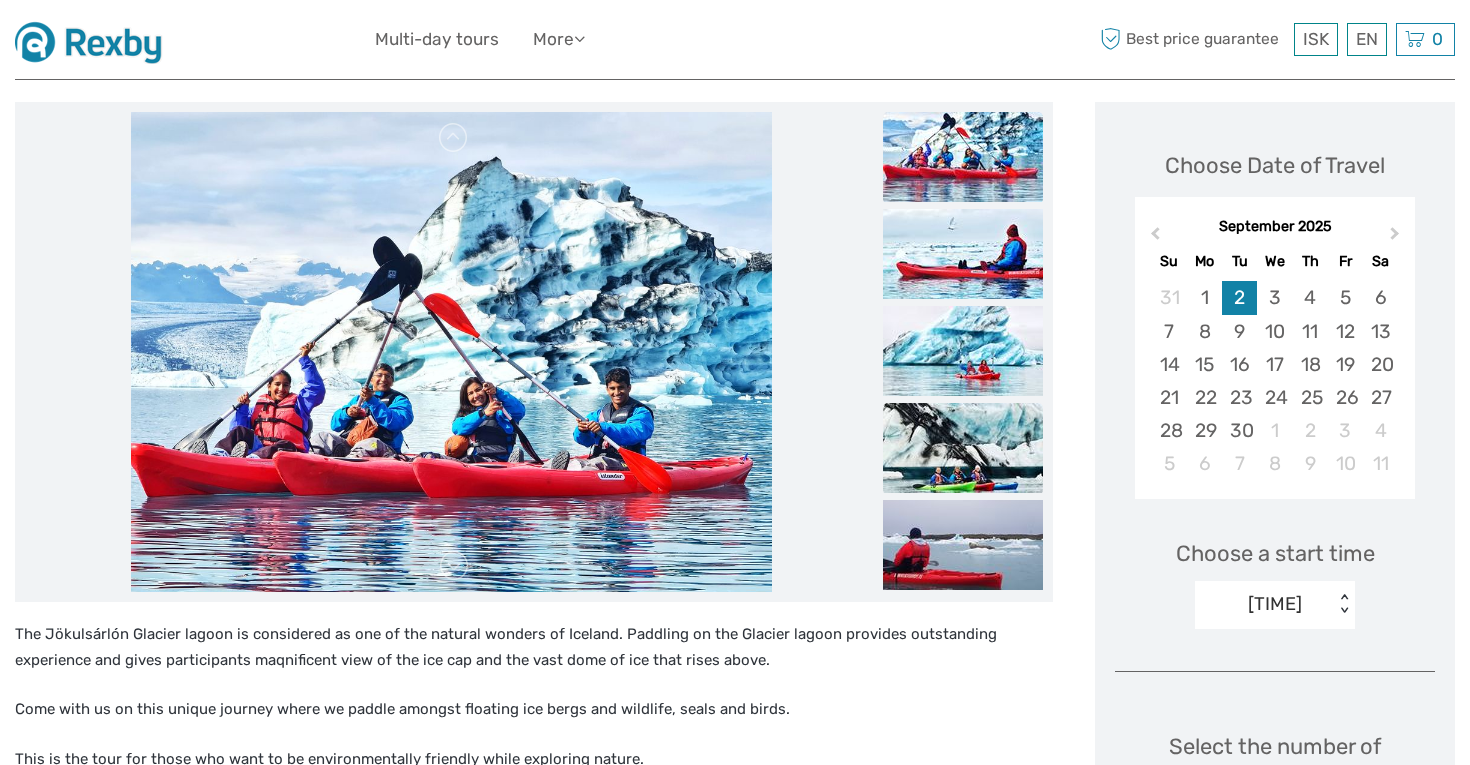 click at bounding box center (963, 448) 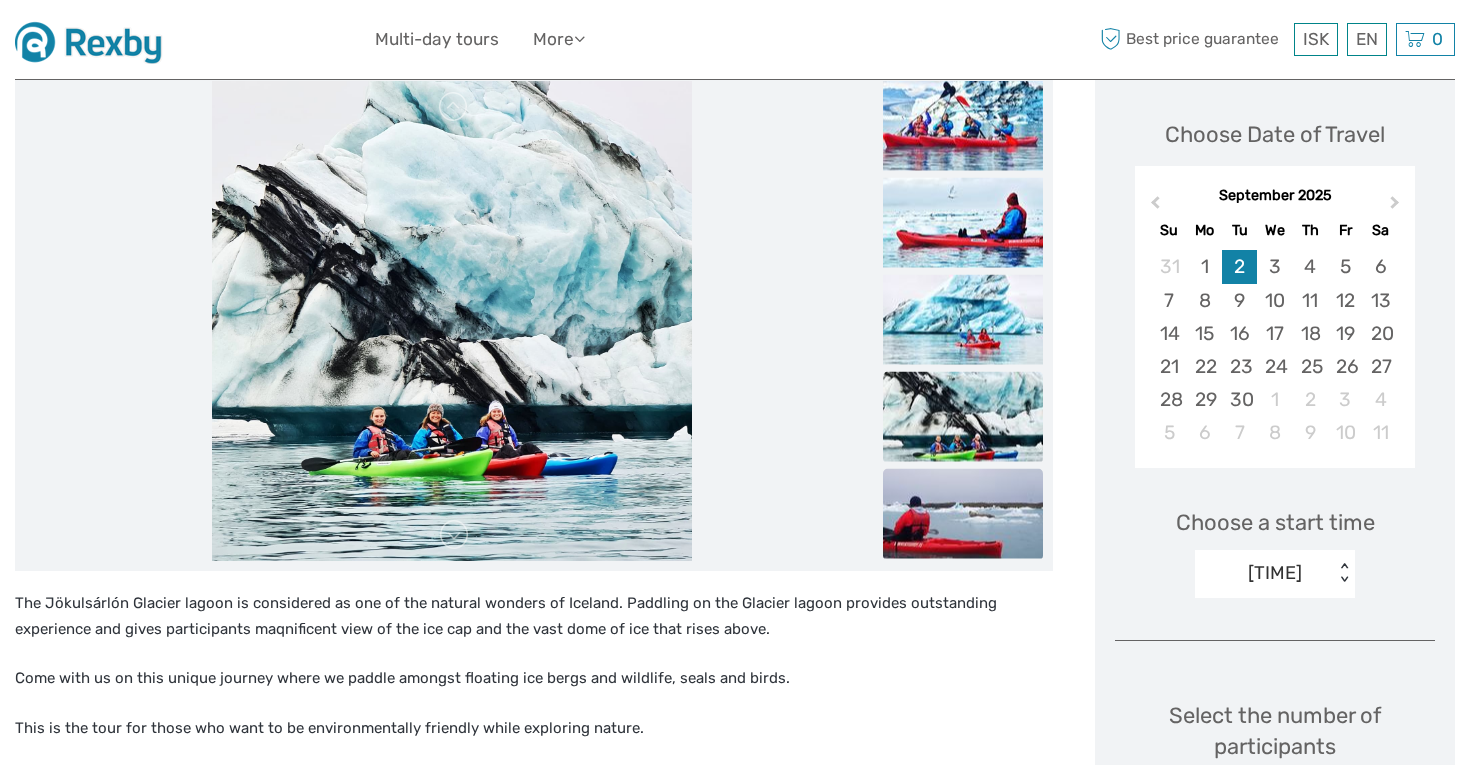 click at bounding box center [963, 514] 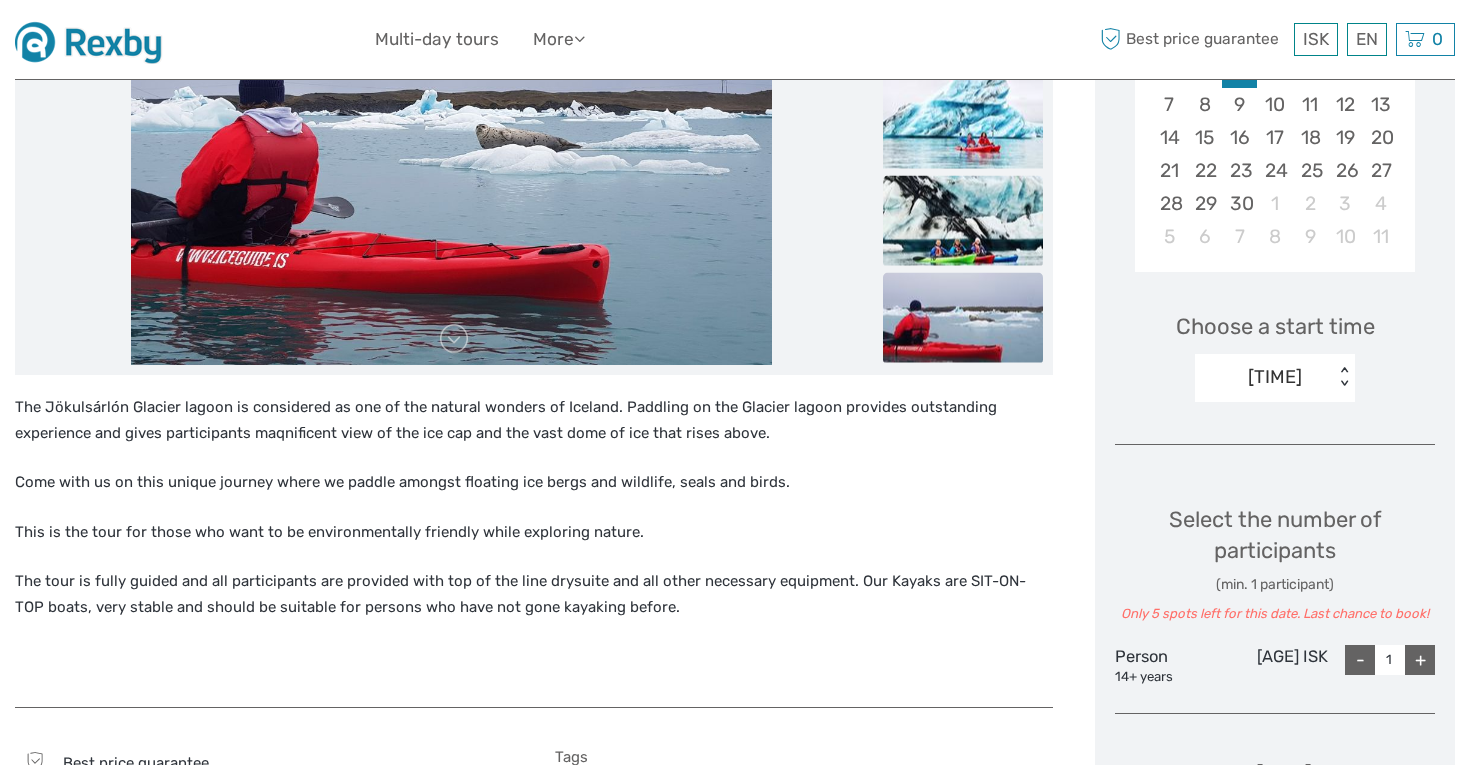 scroll, scrollTop: 470, scrollLeft: 0, axis: vertical 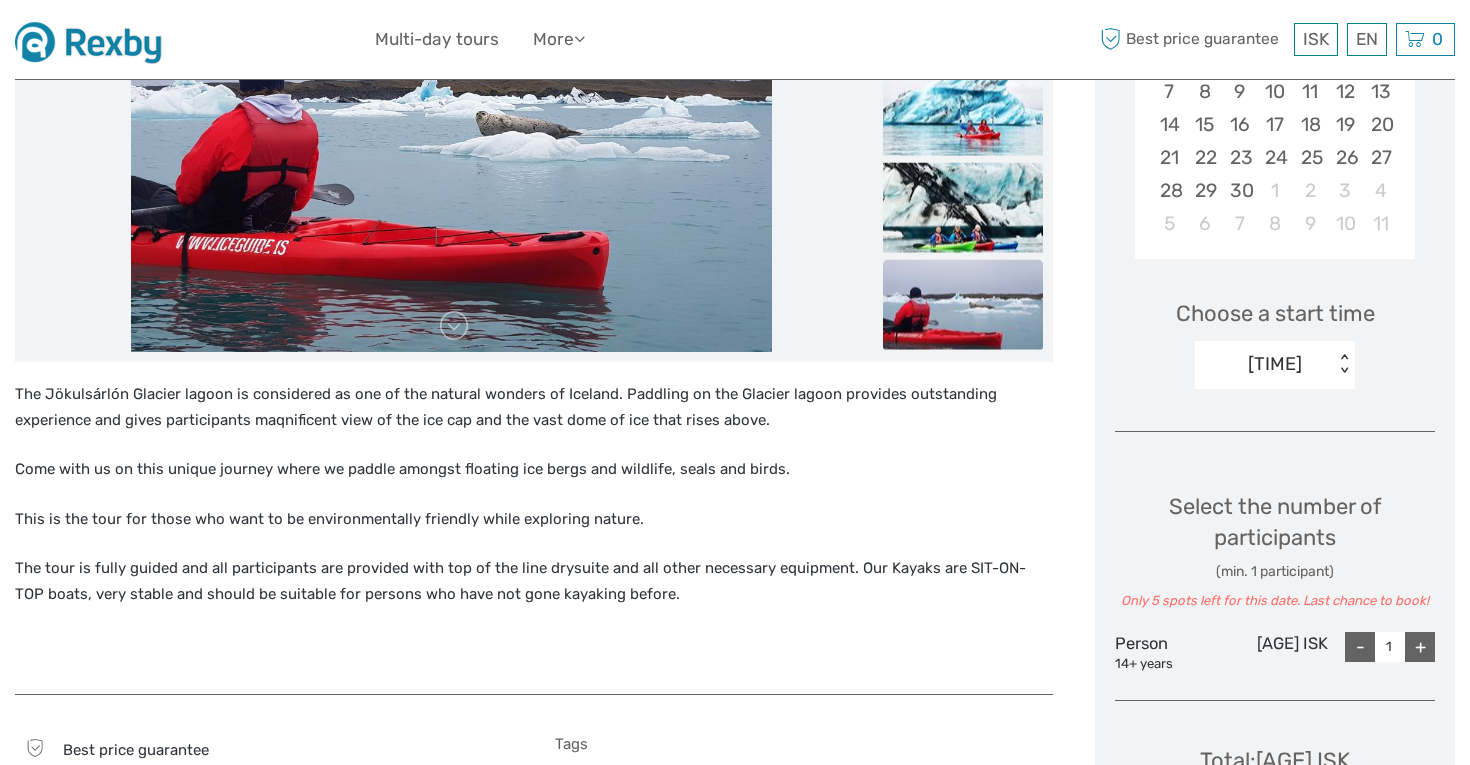 click on "The Jökulsárlón Glacier lagoon is considered as one of the natural wonders of Iceland. Paddling on the Glacier lagoon provides outstanding experience and gives participants maqnificent view of the ice cap and the vast dome of ice that rises above." at bounding box center [534, 407] 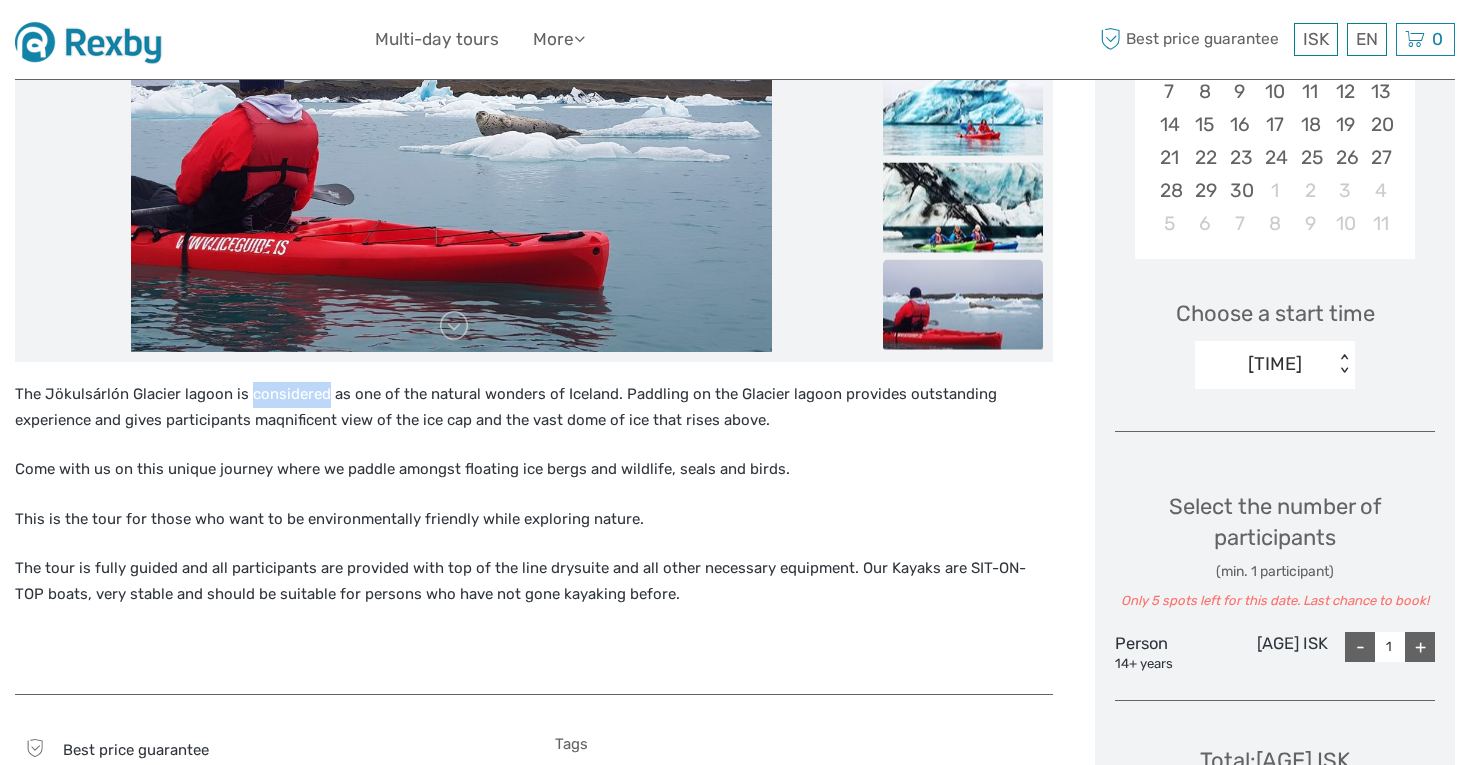 click on "The Jökulsárlón Glacier lagoon is considered as one of the natural wonders of Iceland. Paddling on the Glacier lagoon provides outstanding experience and gives participants maqnificent view of the ice cap and the vast dome of ice that rises above." at bounding box center [534, 407] 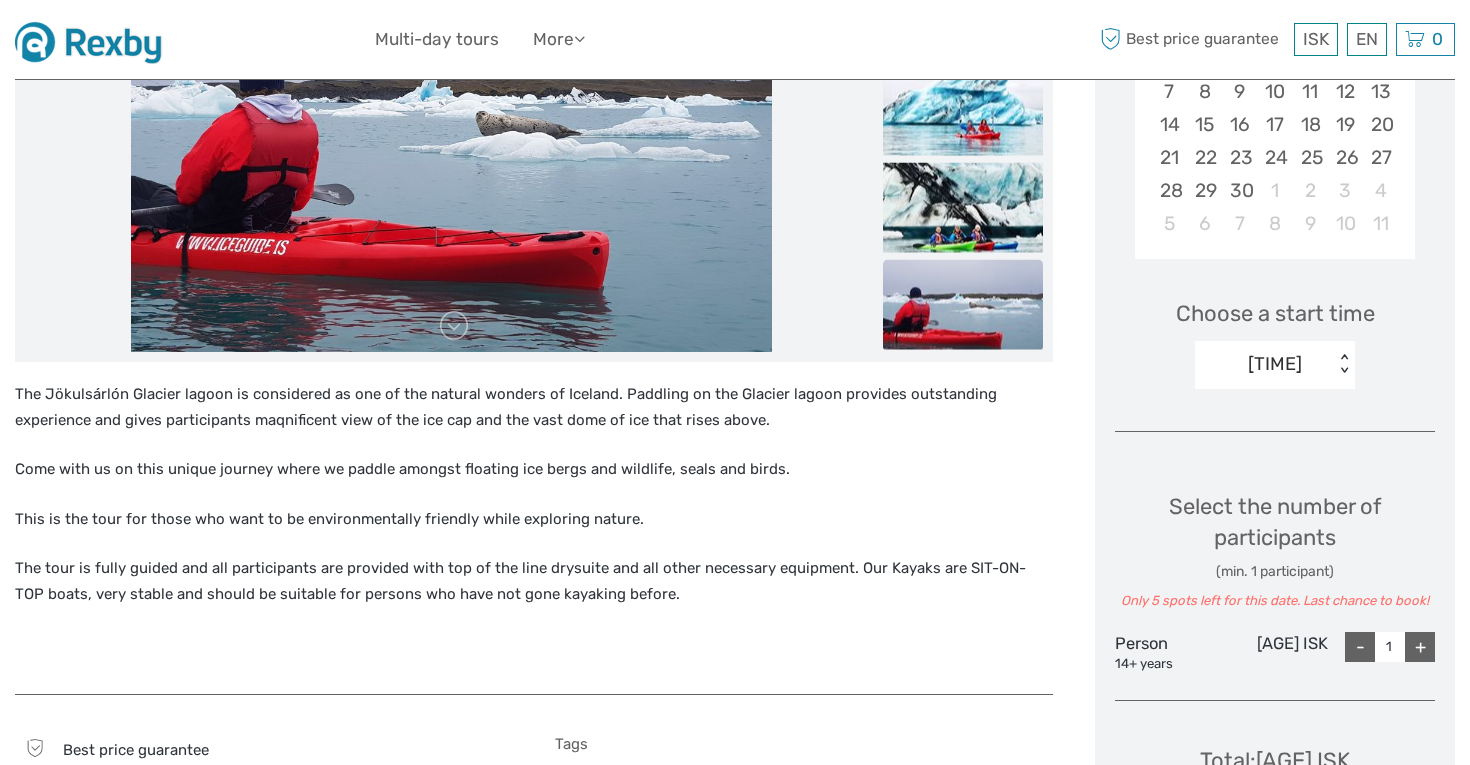 click on "The Jökulsárlón Glacier lagoon is considered as one of the natural wonders of Iceland. Paddling on the Glacier lagoon provides outstanding experience and gives participants maqnificent view of the ice cap and the vast dome of ice that rises above." at bounding box center (534, 407) 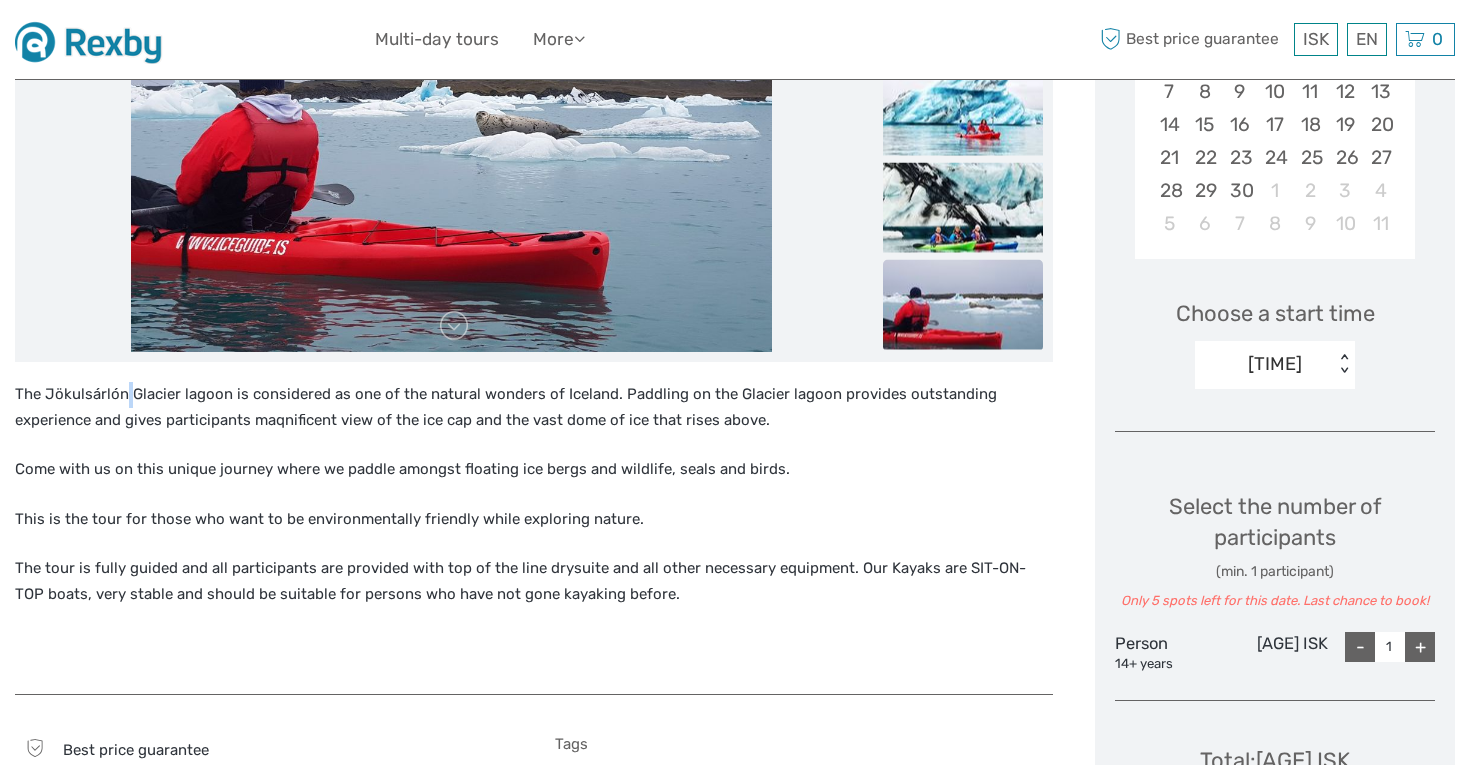 click on "The Jökulsárlón Glacier lagoon is considered as one of the natural wonders of Iceland. Paddling on the Glacier lagoon provides outstanding experience and gives participants maqnificent view of the ice cap and the vast dome of ice that rises above." at bounding box center (534, 407) 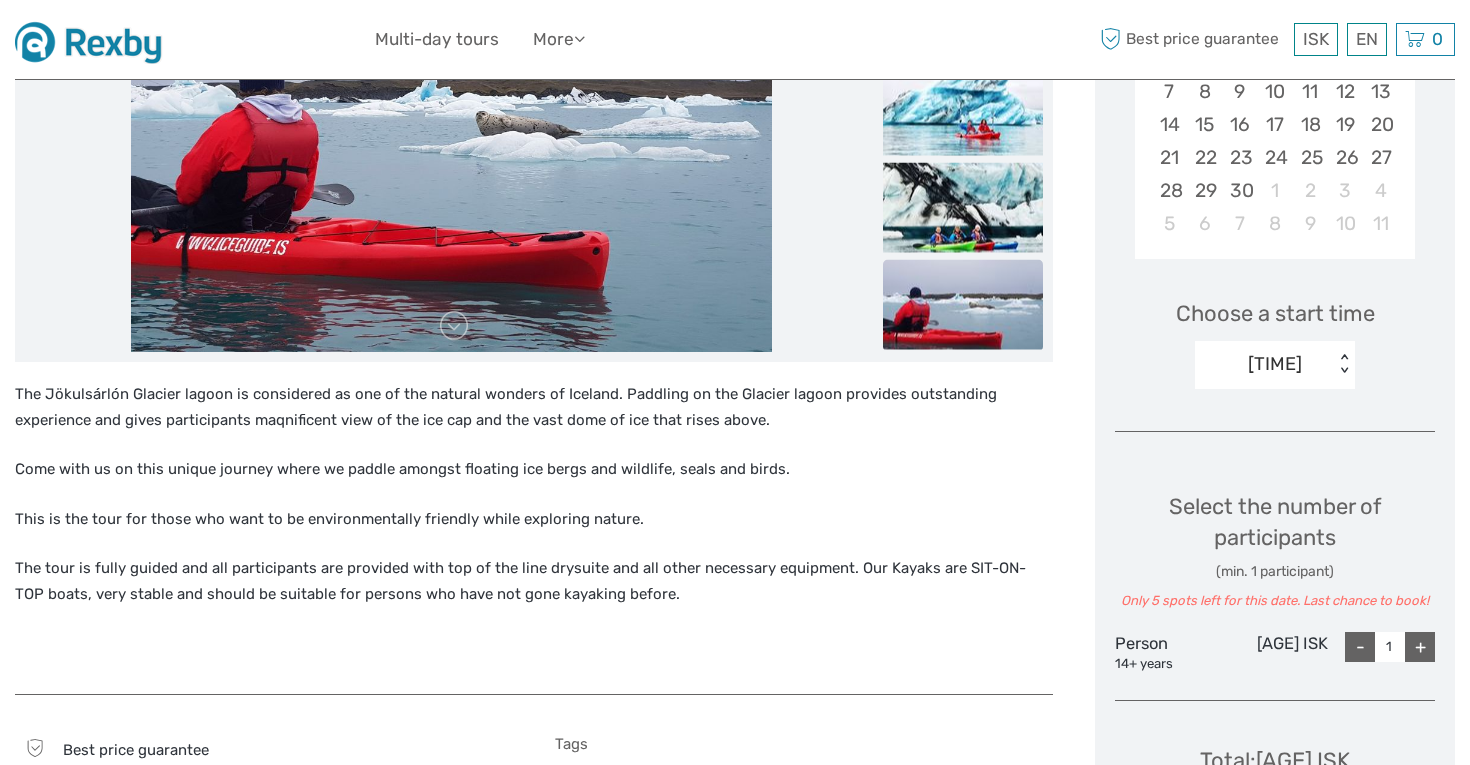 click on "The Jökulsárlón Glacier lagoon is considered as one of the natural wonders of Iceland. Paddling on the Glacier lagoon provides outstanding experience and gives participants maqnificent view of the ice cap and the vast dome of ice that rises above." at bounding box center (534, 407) 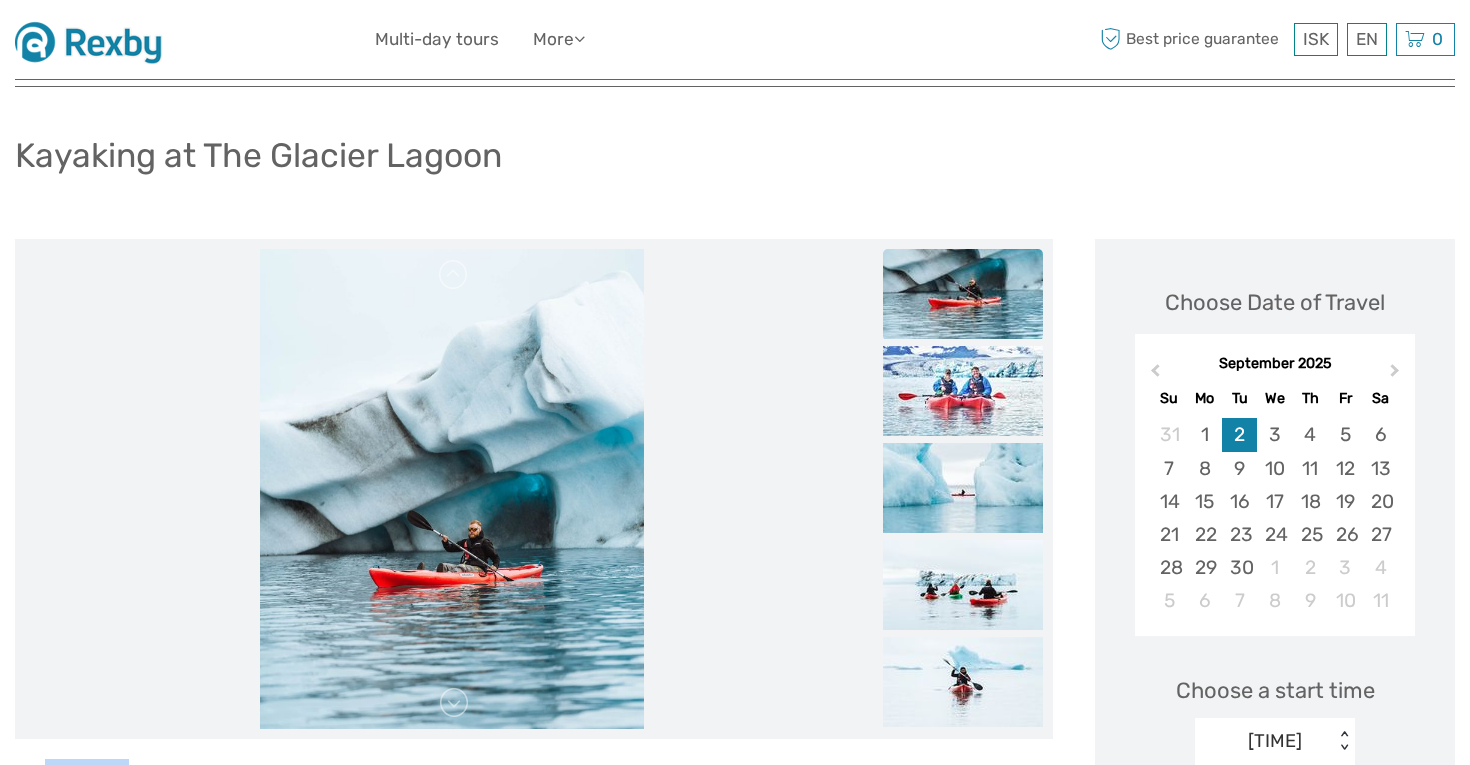 scroll, scrollTop: 67, scrollLeft: 0, axis: vertical 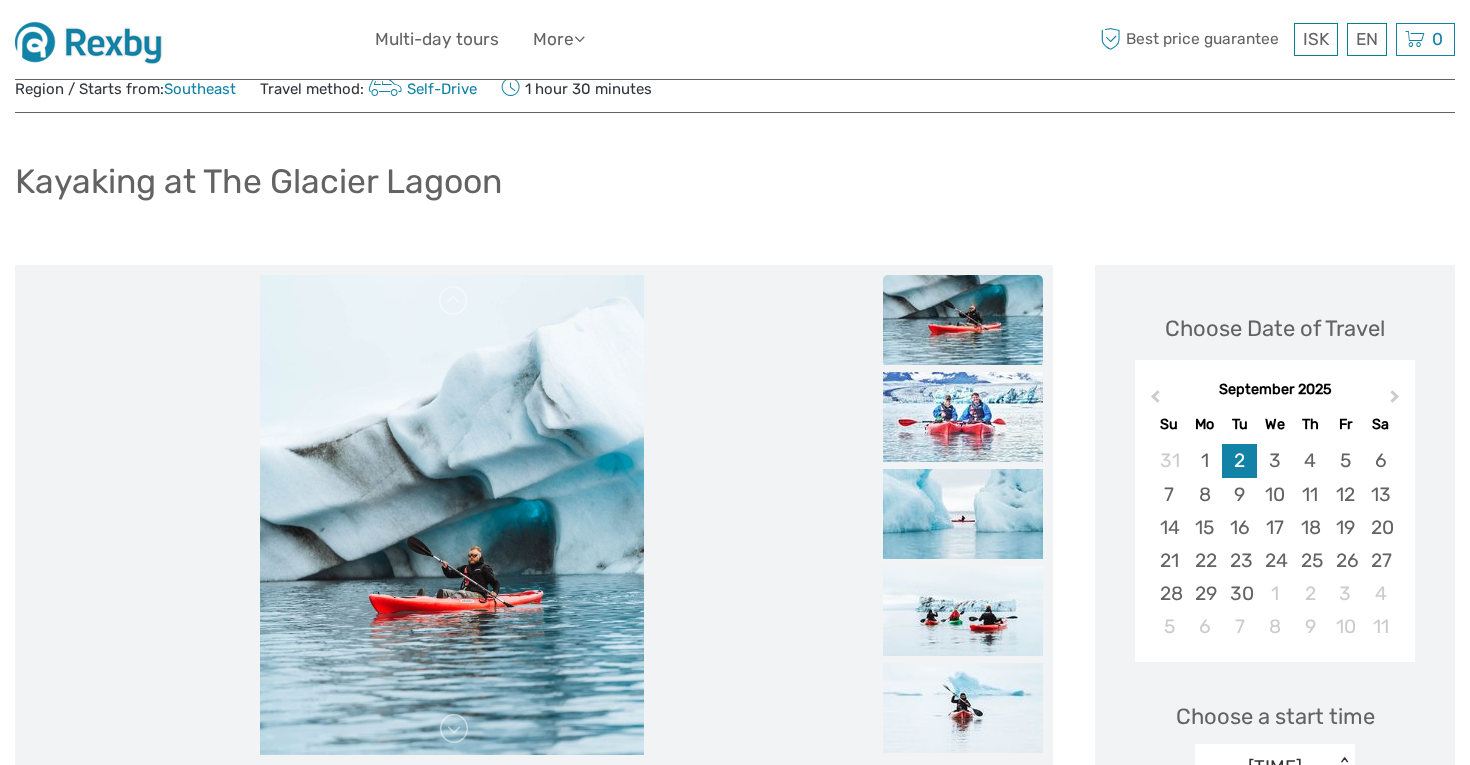 click on "ISK
ISK
€
$
£
EN
English
Español
Deutsch
Multi-day tours
More
Travel Articles
Travel Articles
Best price guarantee
Best price guarantee
ISK
ISK
€
$
£
EN
English
Español
Deutsch
0
Items
Total" at bounding box center (735, 39) 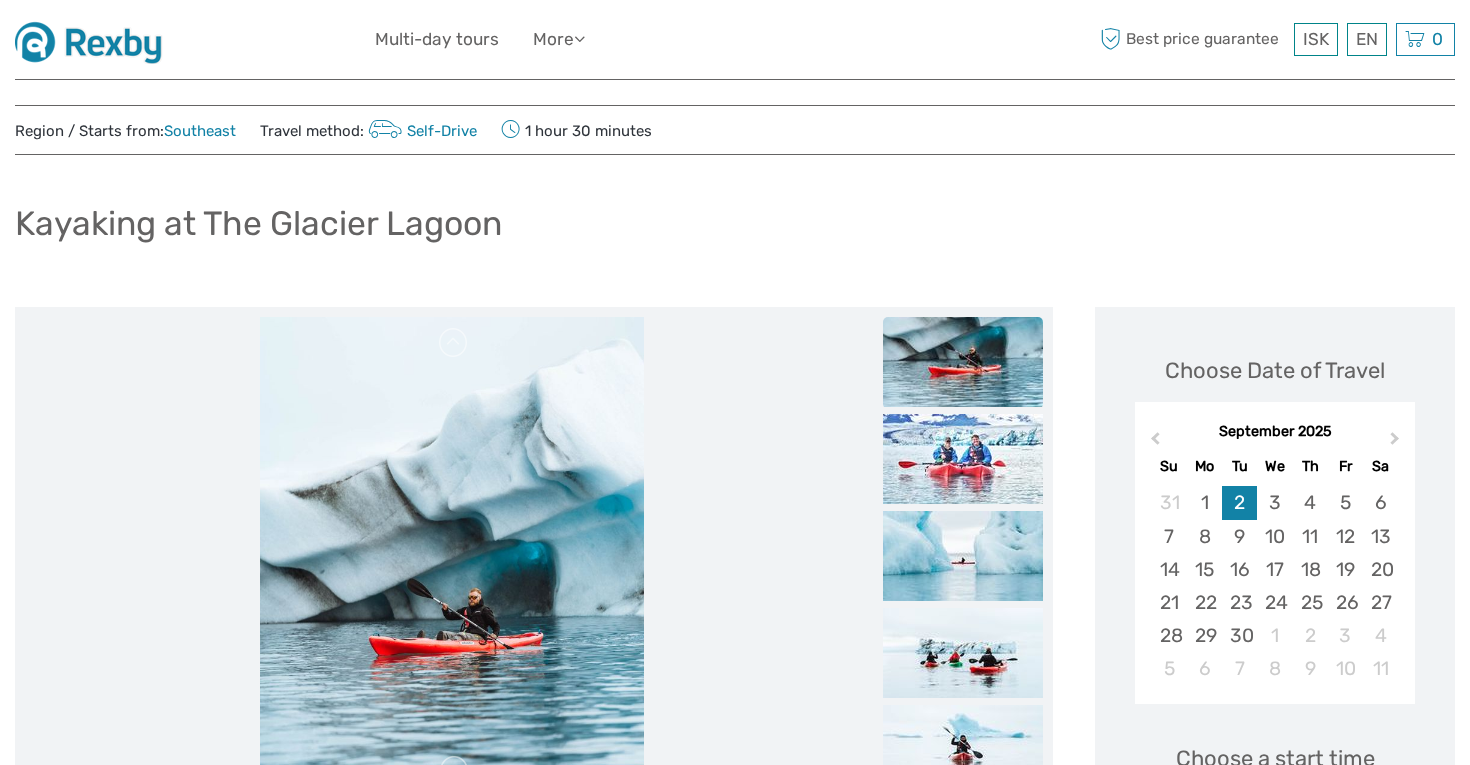 scroll, scrollTop: 35, scrollLeft: 0, axis: vertical 